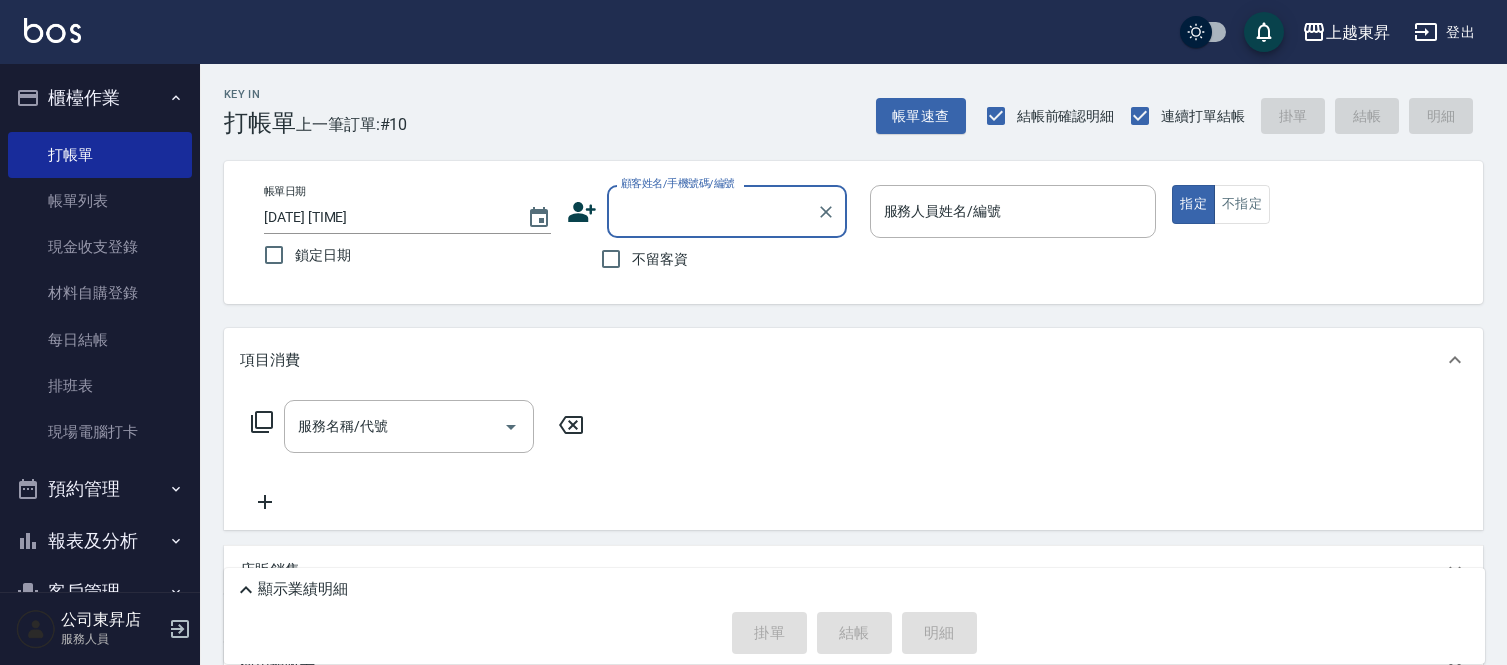 scroll, scrollTop: 0, scrollLeft: 0, axis: both 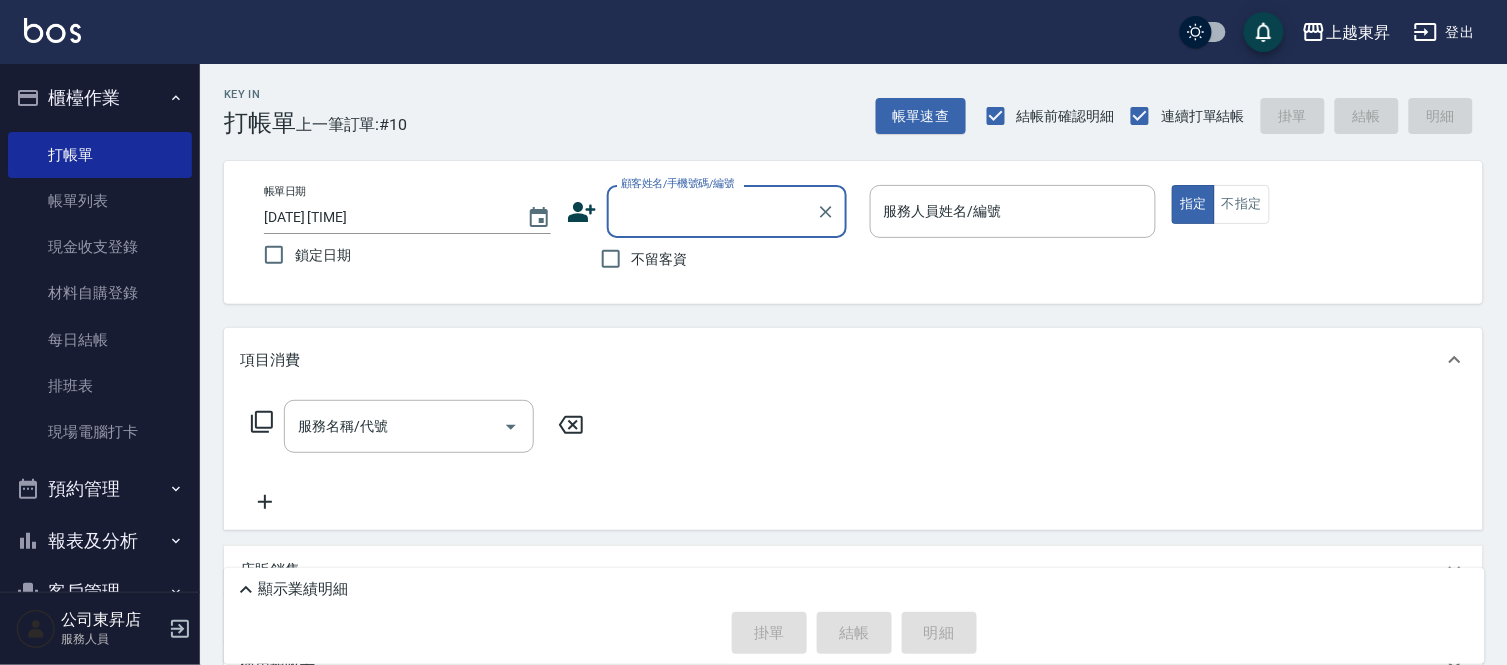 click on "顧客姓名/手機號碼/編號" at bounding box center (712, 211) 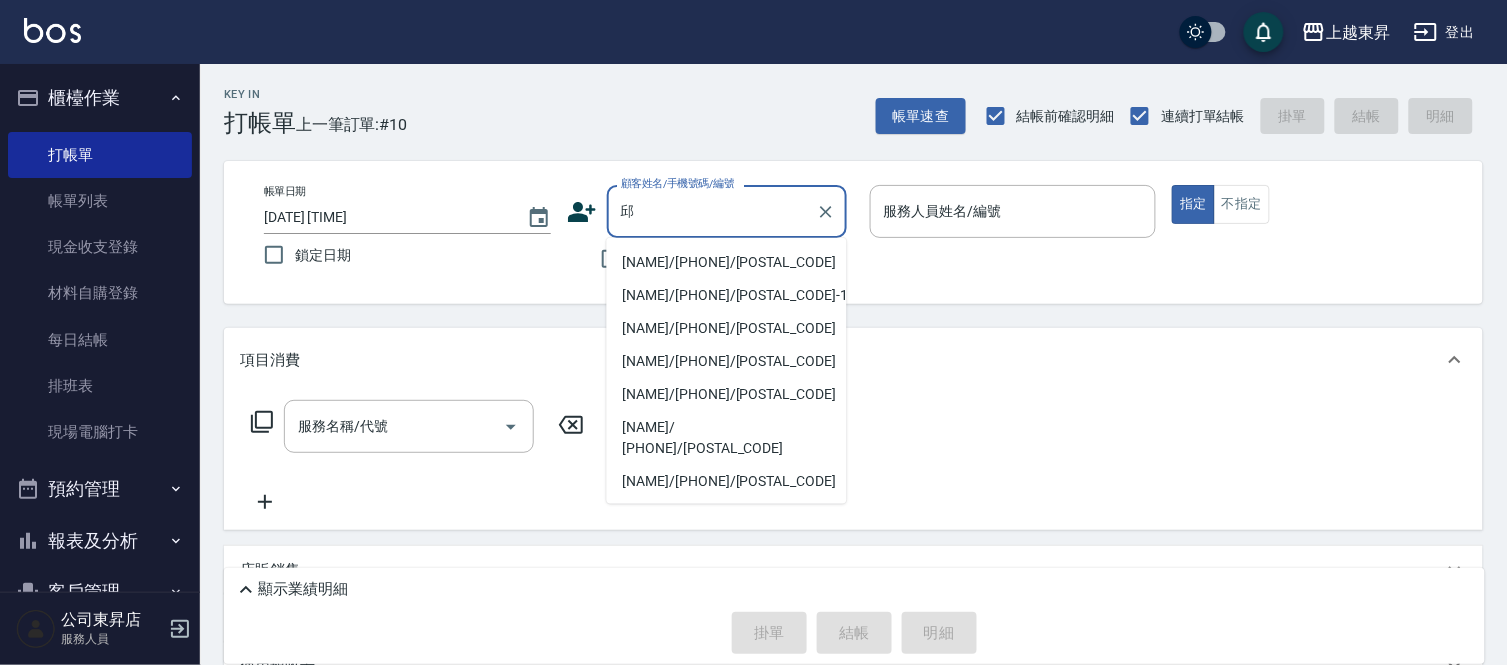 click on "[NAME]/[PHONE]/[POSTAL_CODE]" at bounding box center (727, 262) 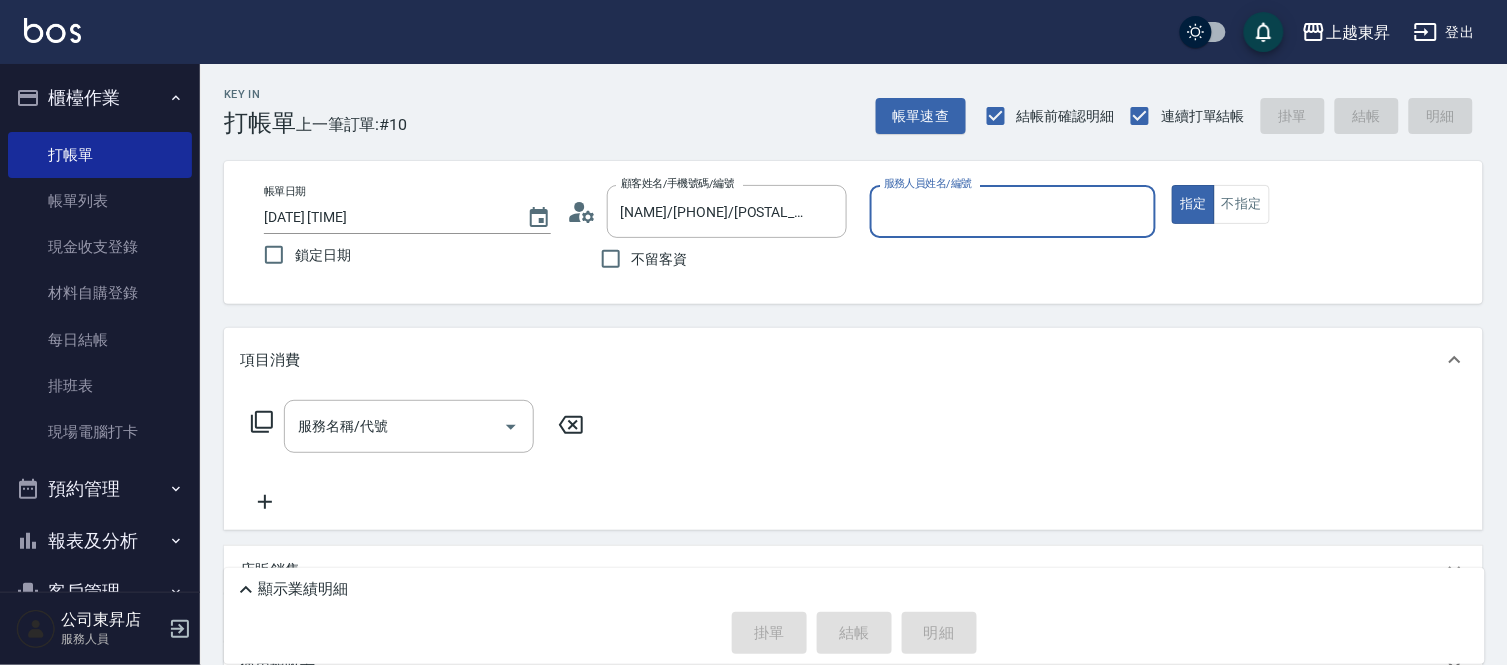 type on "江世玉-08" 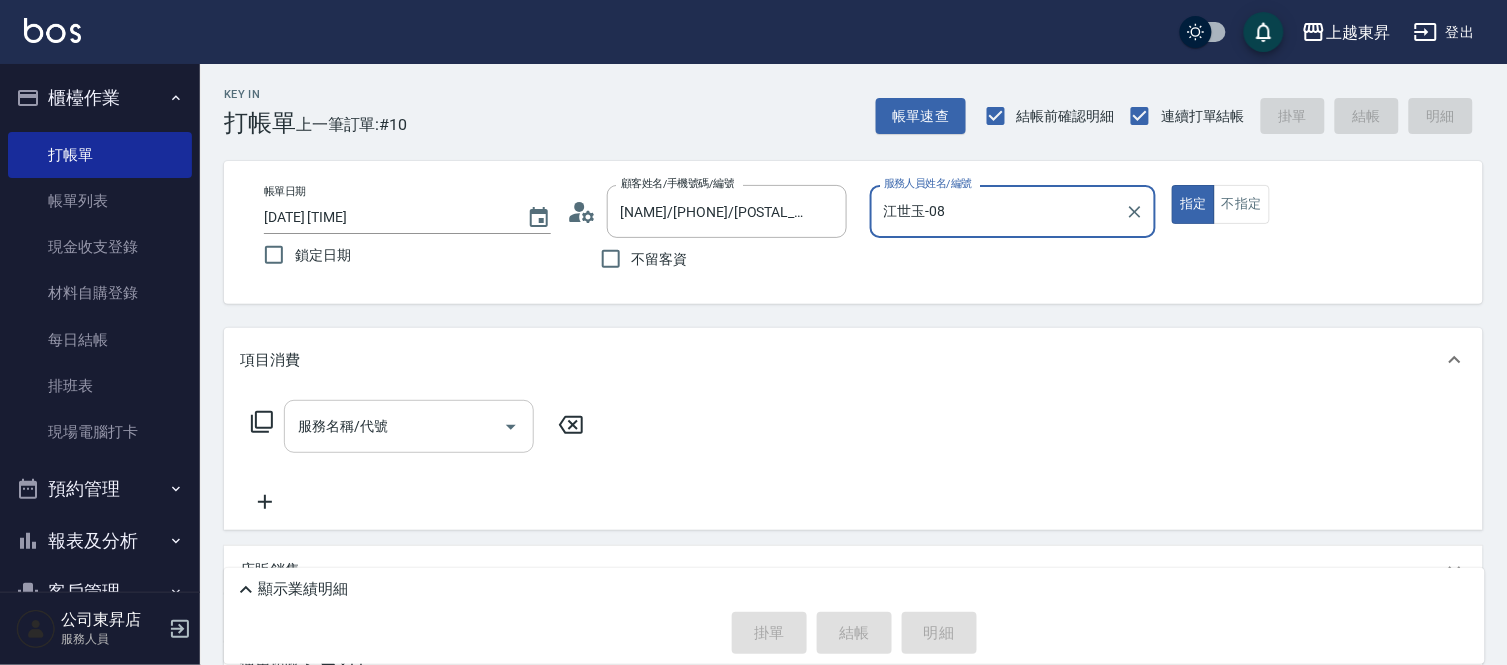 click on "服務名稱/代號" at bounding box center [409, 426] 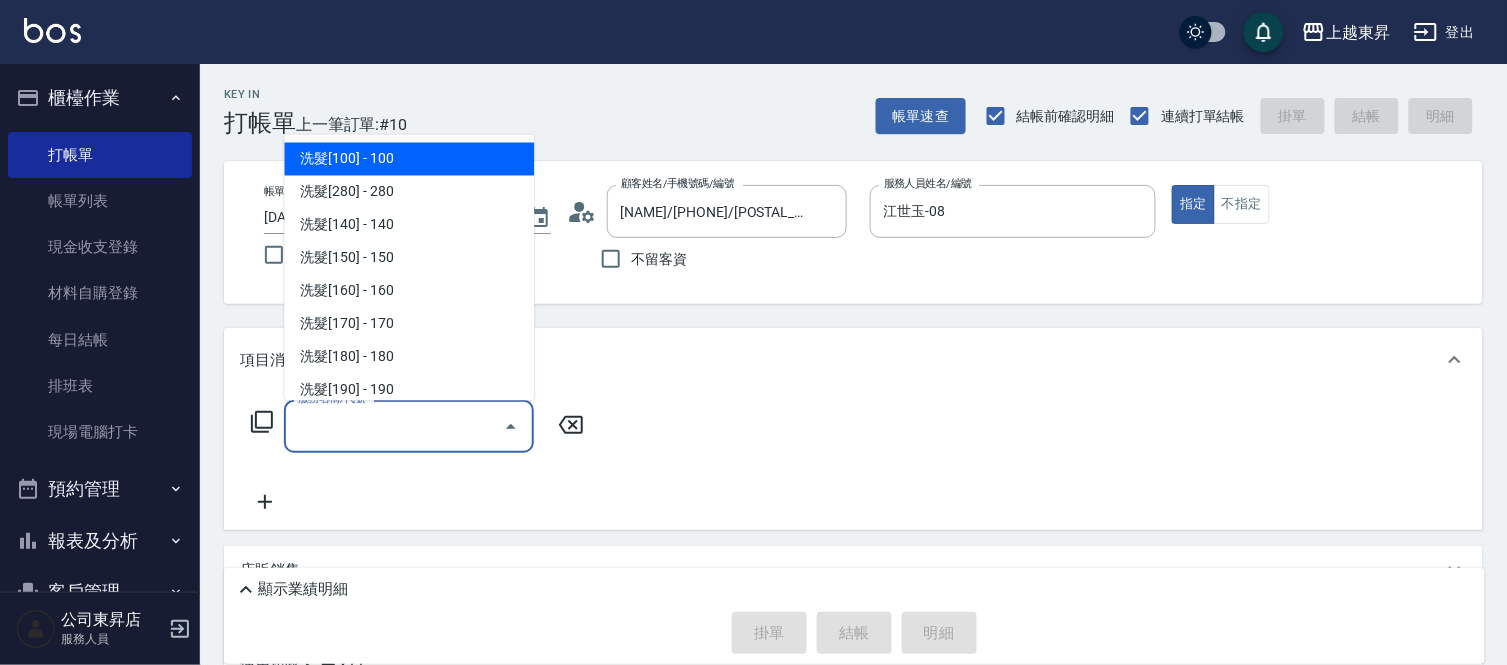 click on "服務名稱/代號" at bounding box center [394, 426] 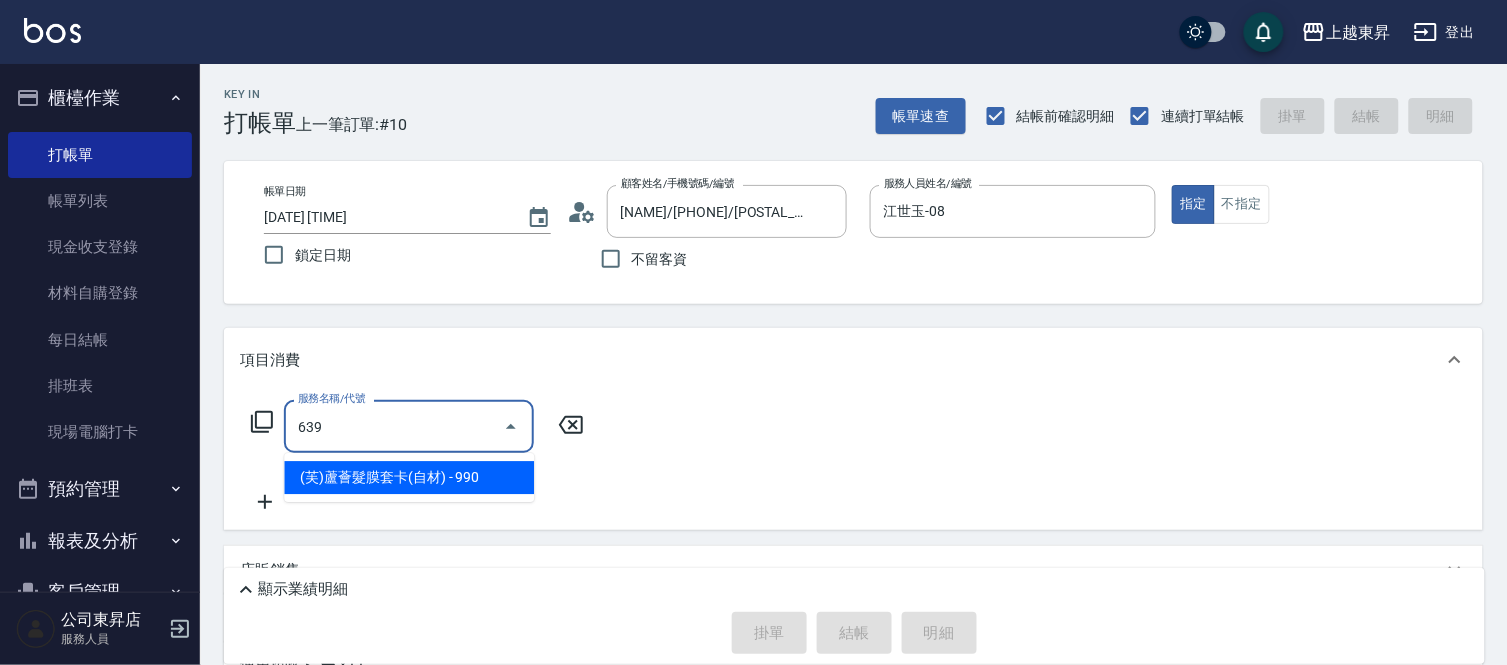 type on "639" 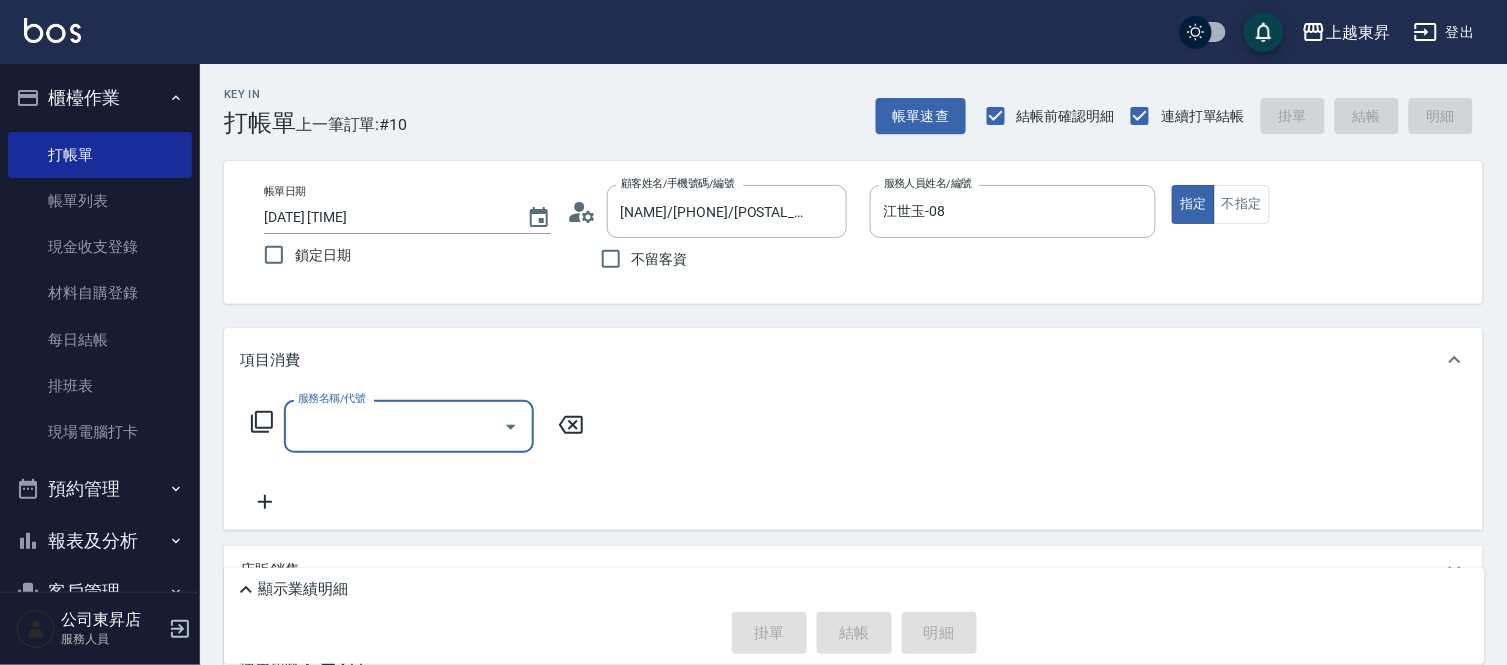 click on "服務名稱/代號" at bounding box center (409, 426) 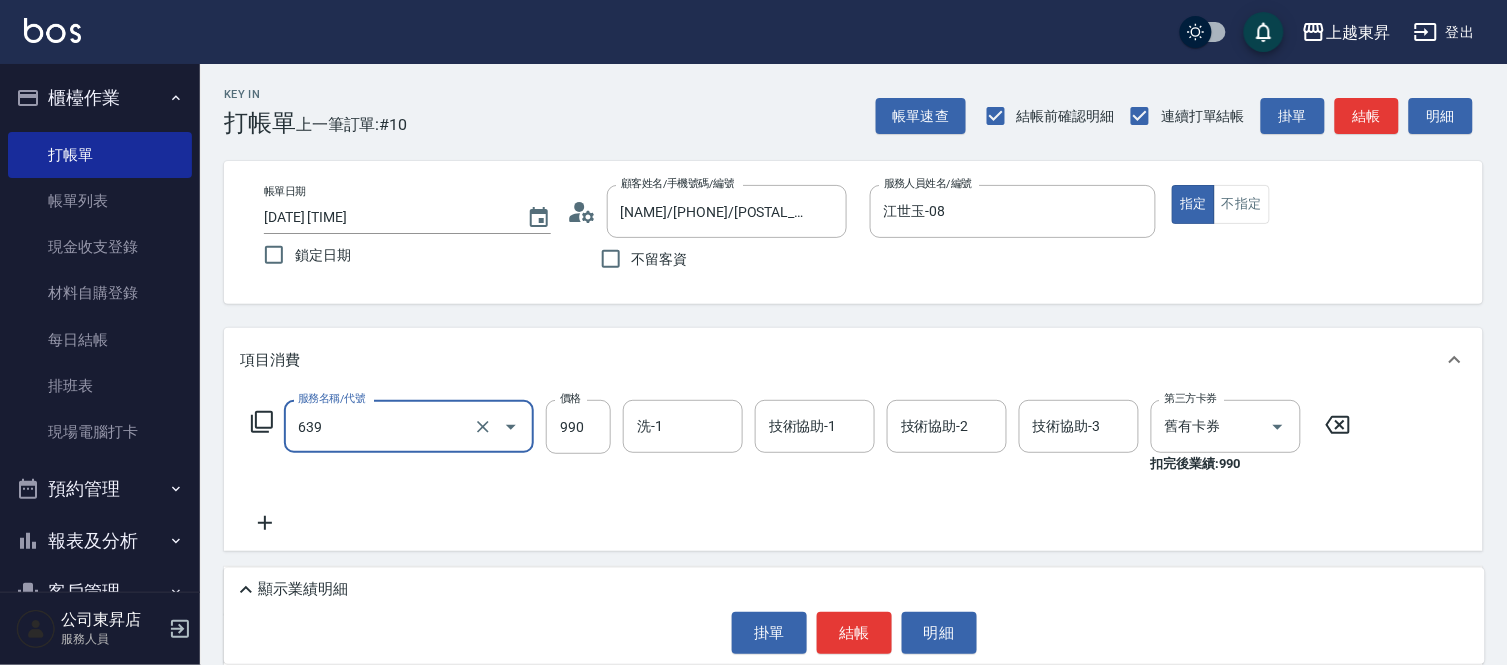 type on "(芙)蘆薈髮膜套卡(自材)(639)" 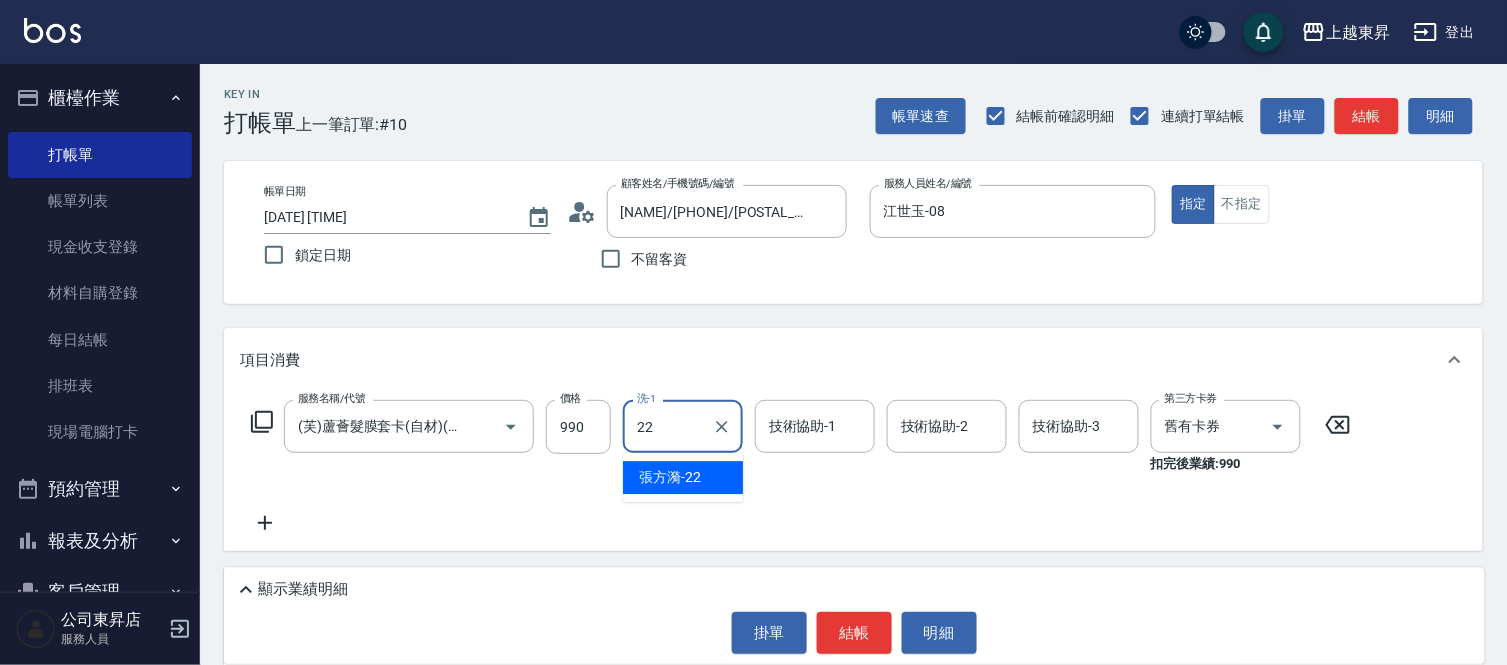 type on "[NAME]-22" 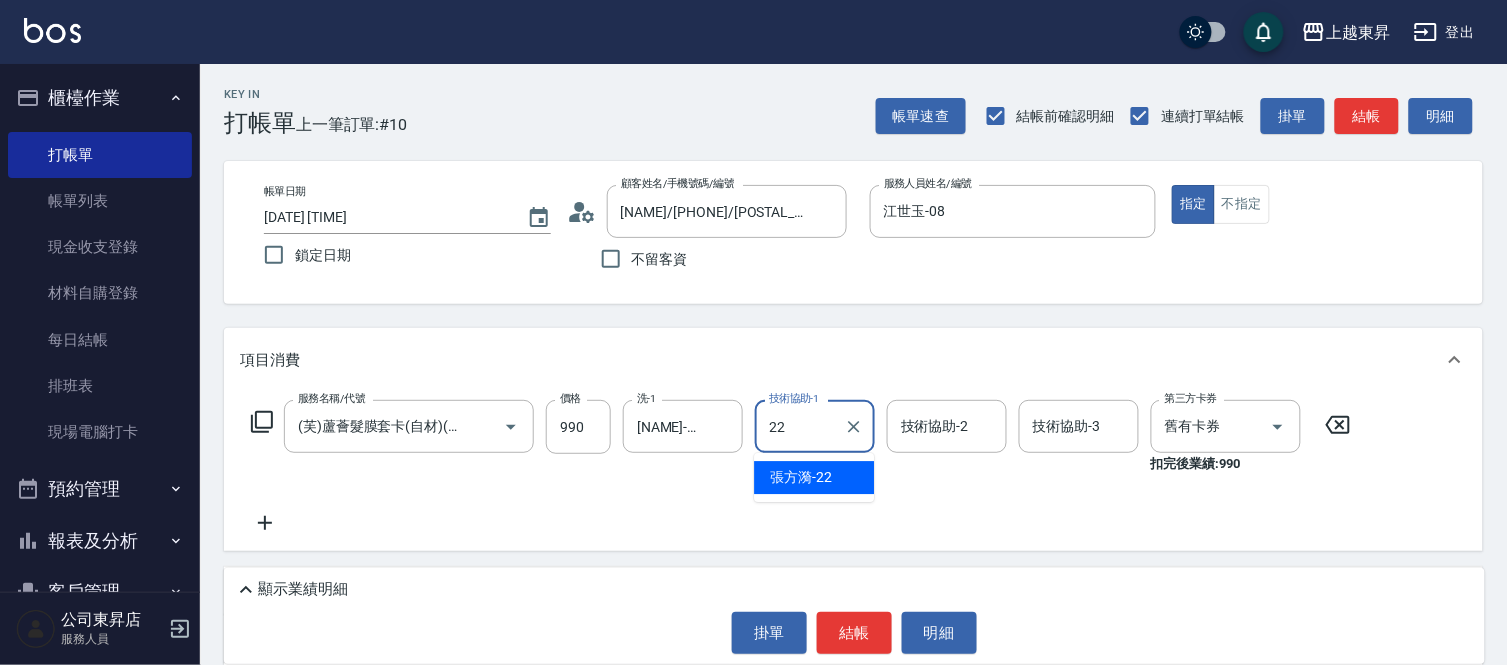 type on "[NAME]-22" 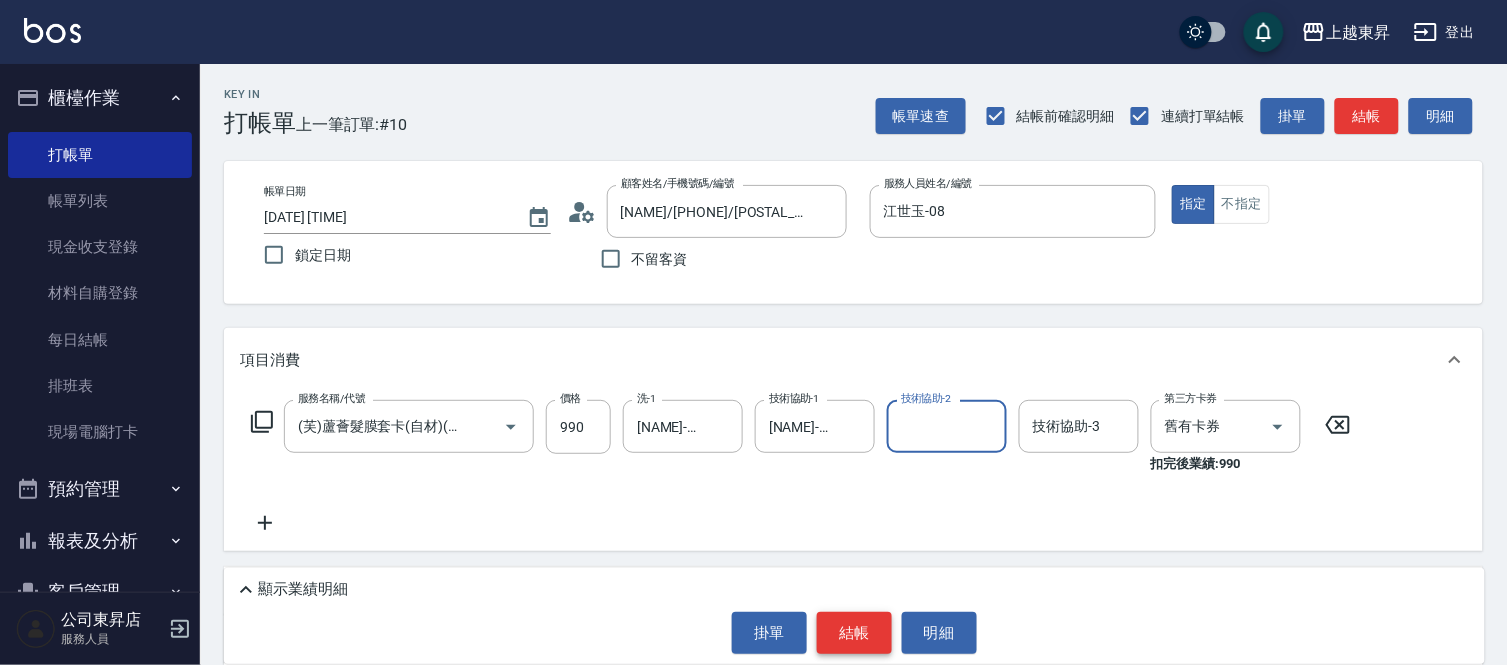click on "結帳" at bounding box center [854, 633] 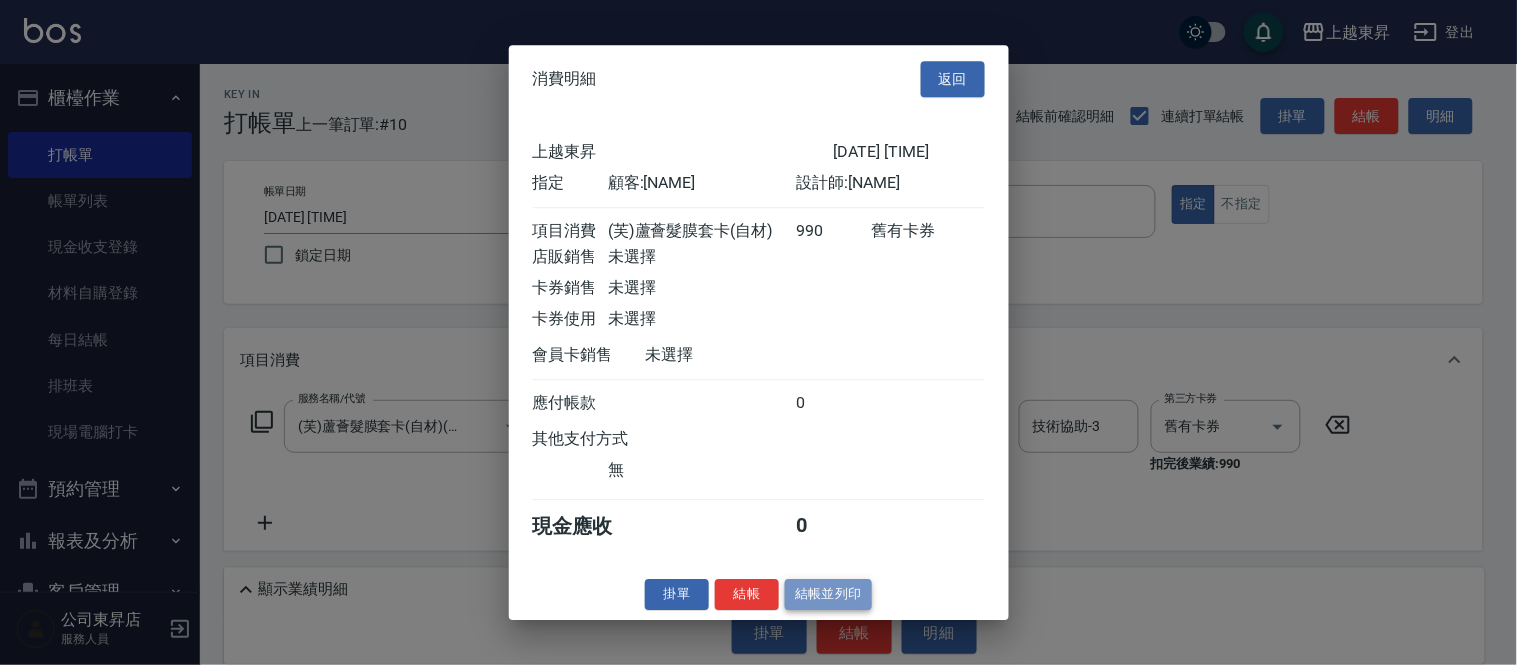 click on "結帳並列印" at bounding box center [828, 594] 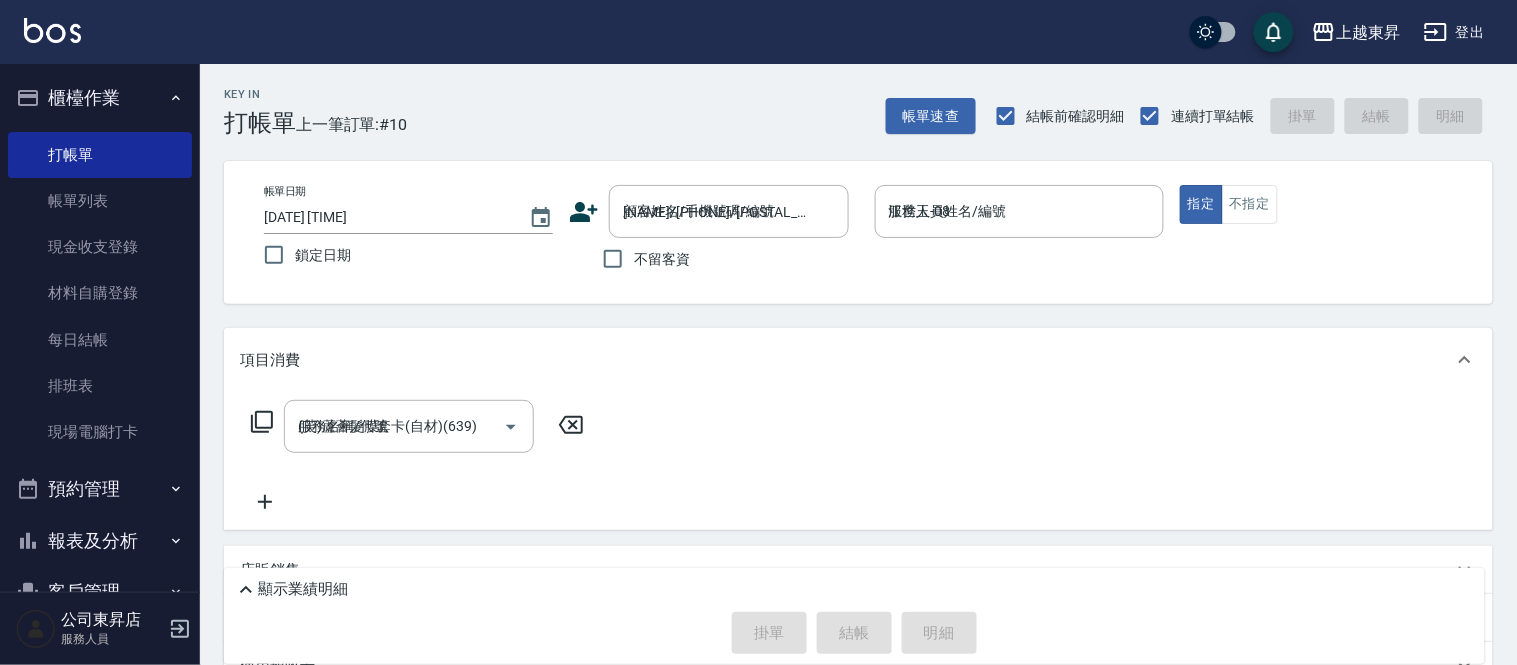type on "[DATE] [TIME]" 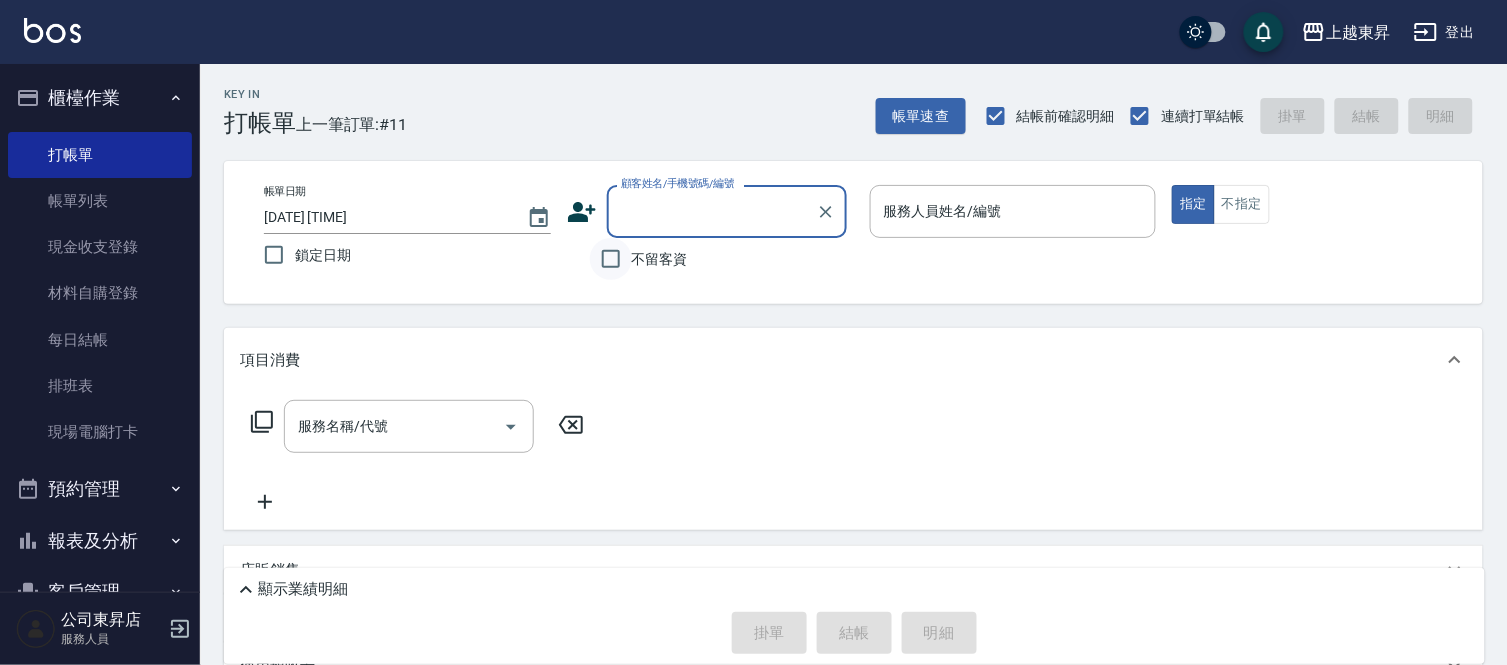 click on "不留客資" at bounding box center (611, 259) 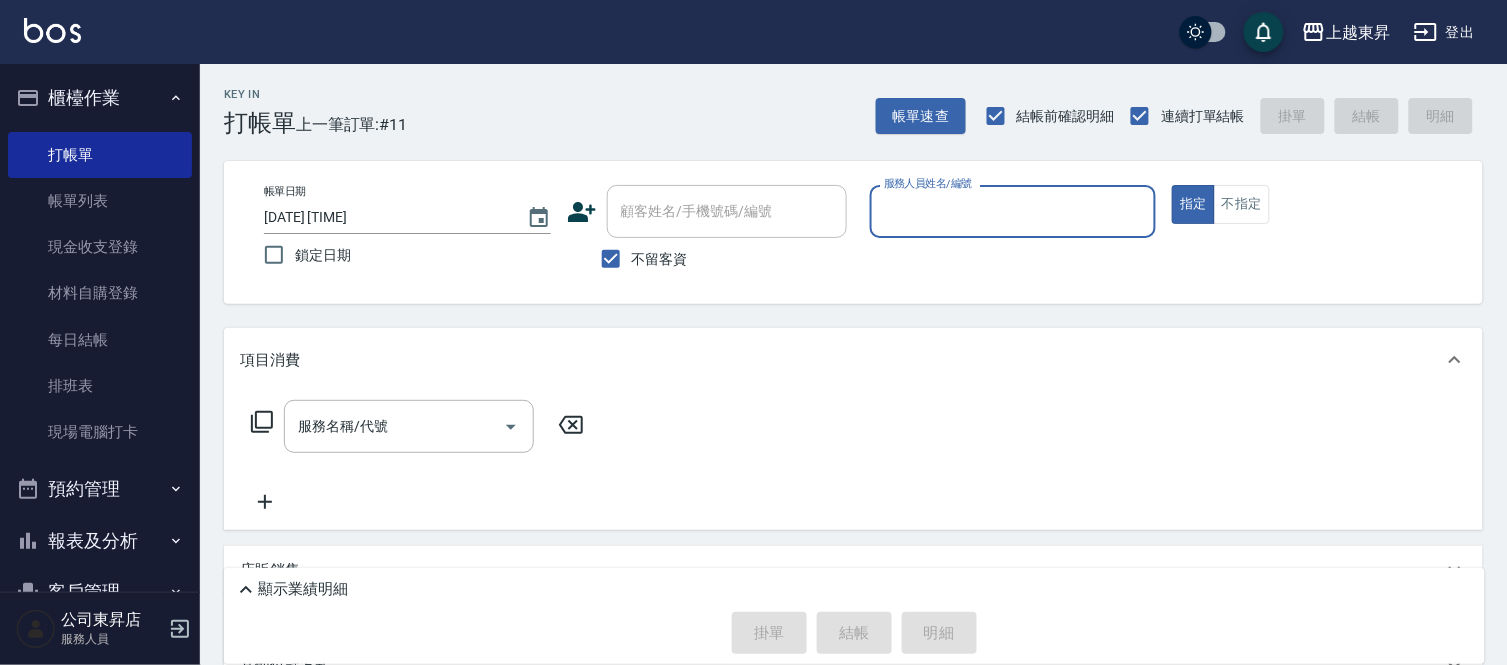 click on "服務人員姓名/編號" at bounding box center [1013, 211] 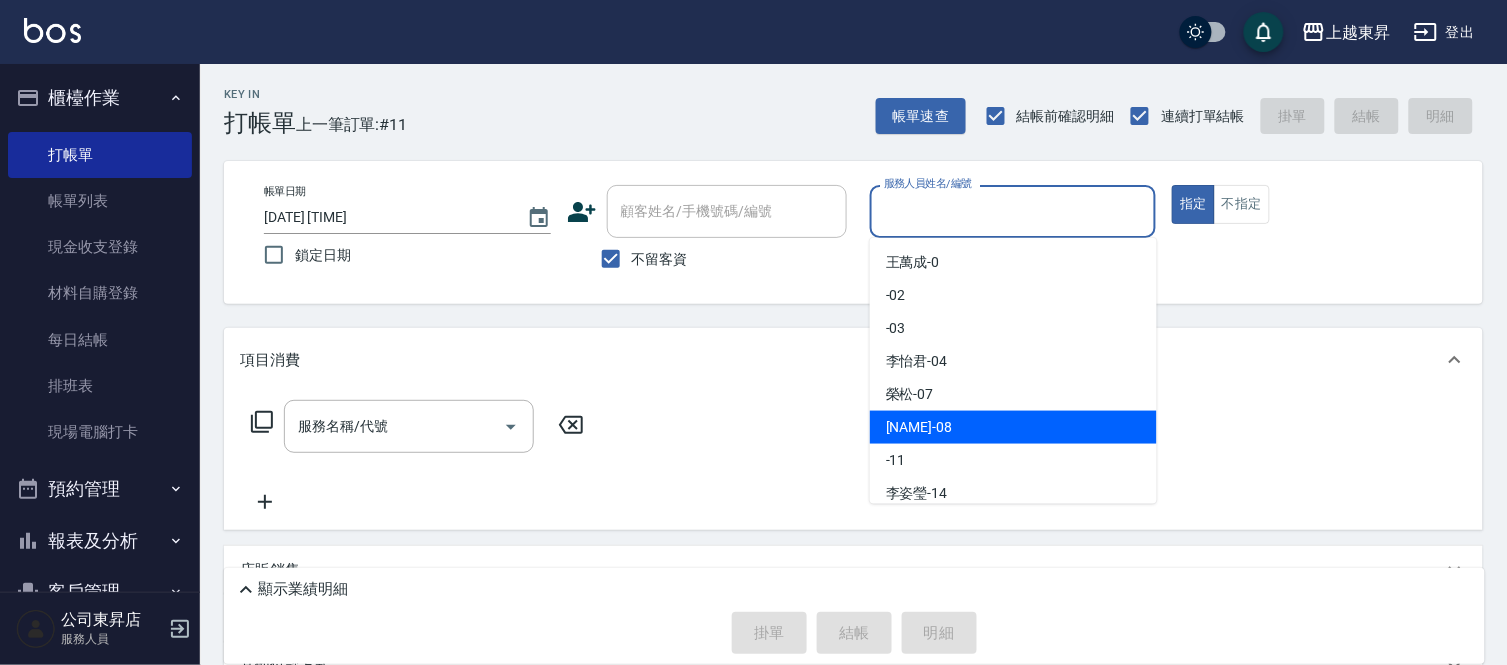 click on "江世玉 -08" at bounding box center (919, 427) 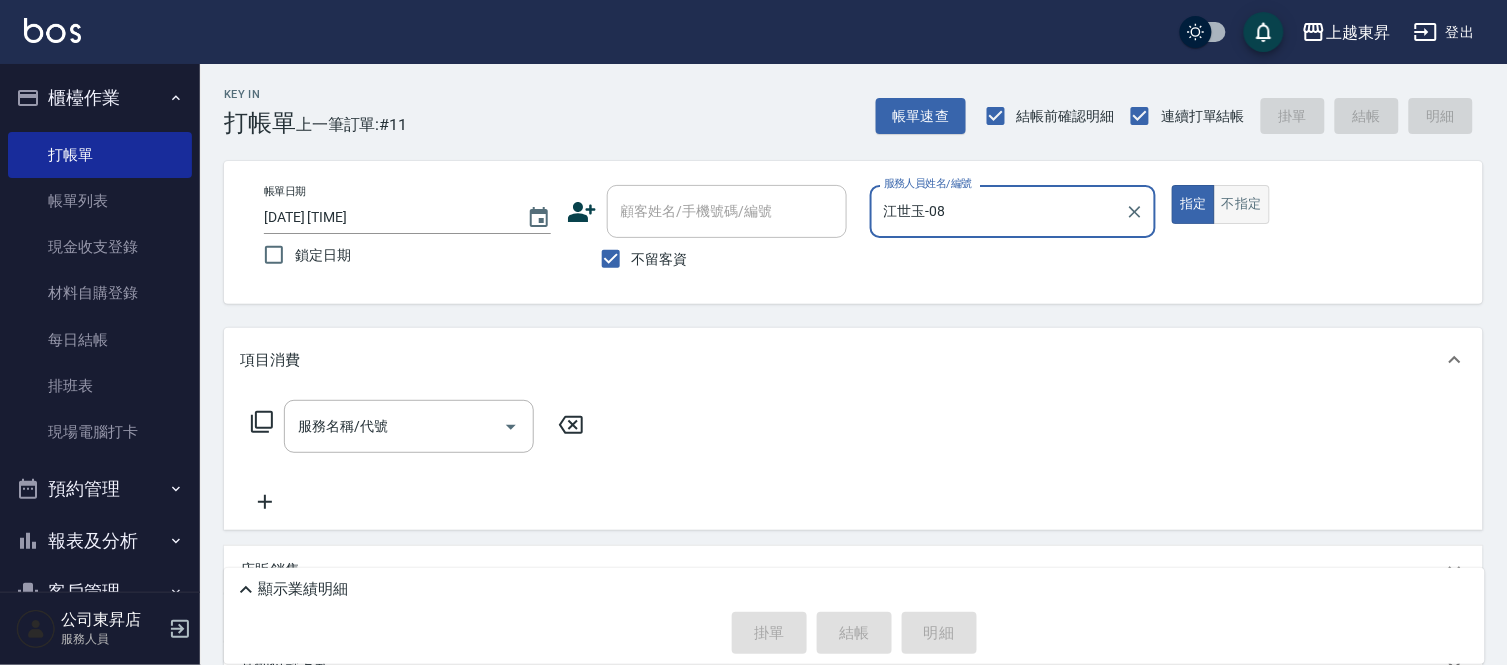 click on "不指定" at bounding box center (1242, 204) 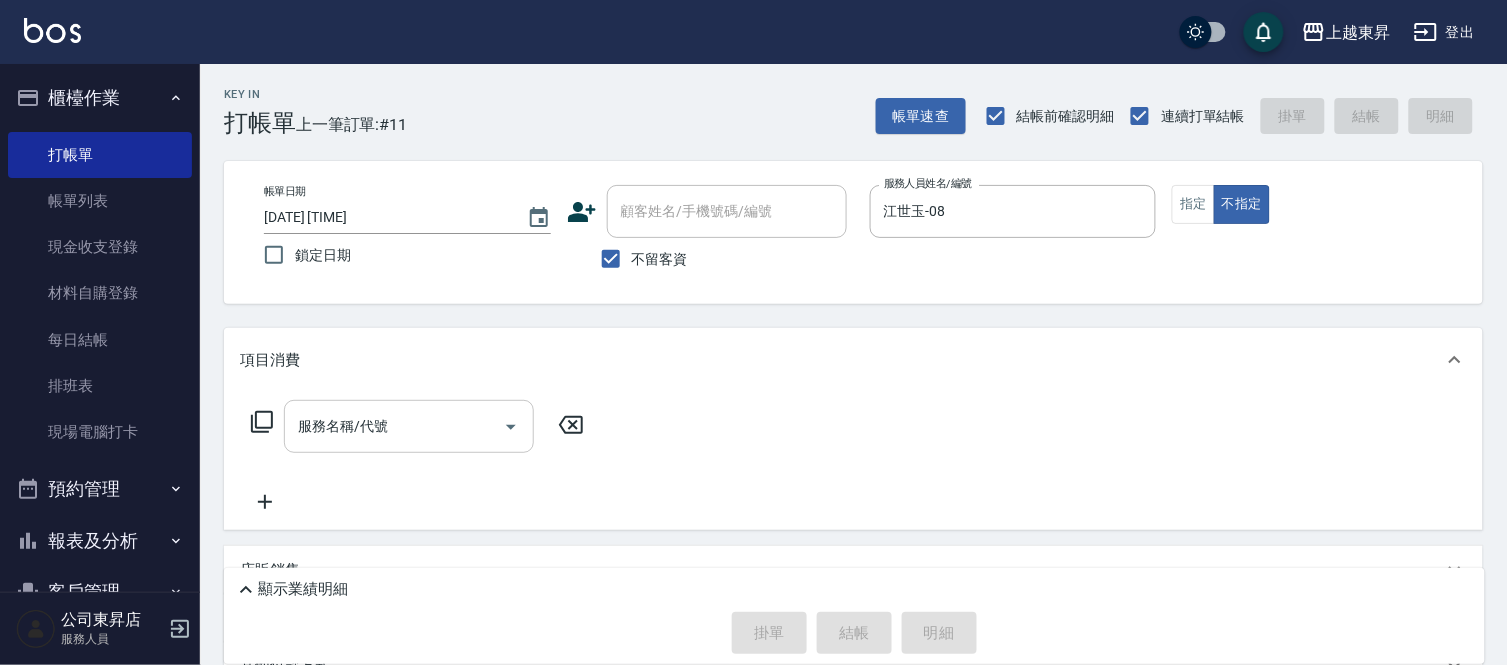 click on "服務名稱/代號" at bounding box center (394, 426) 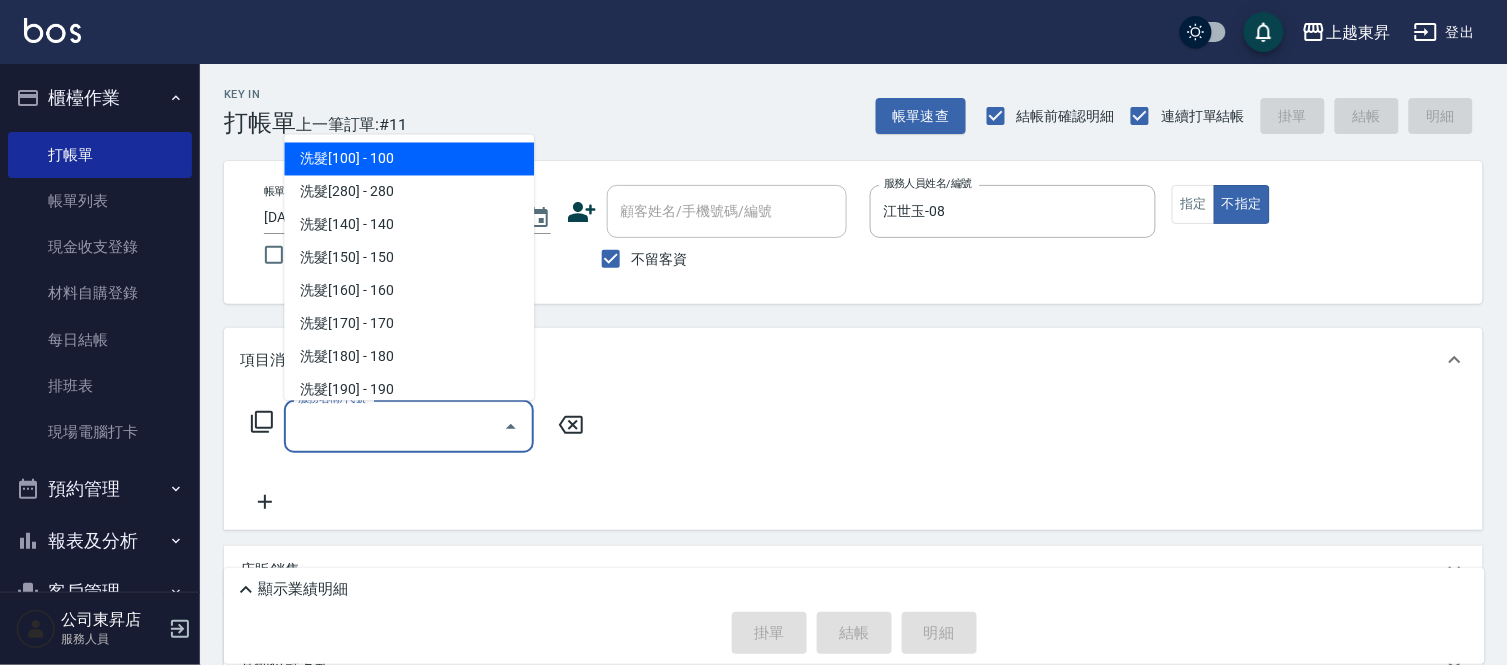 click on "洗髮[100] - 100" at bounding box center [409, 159] 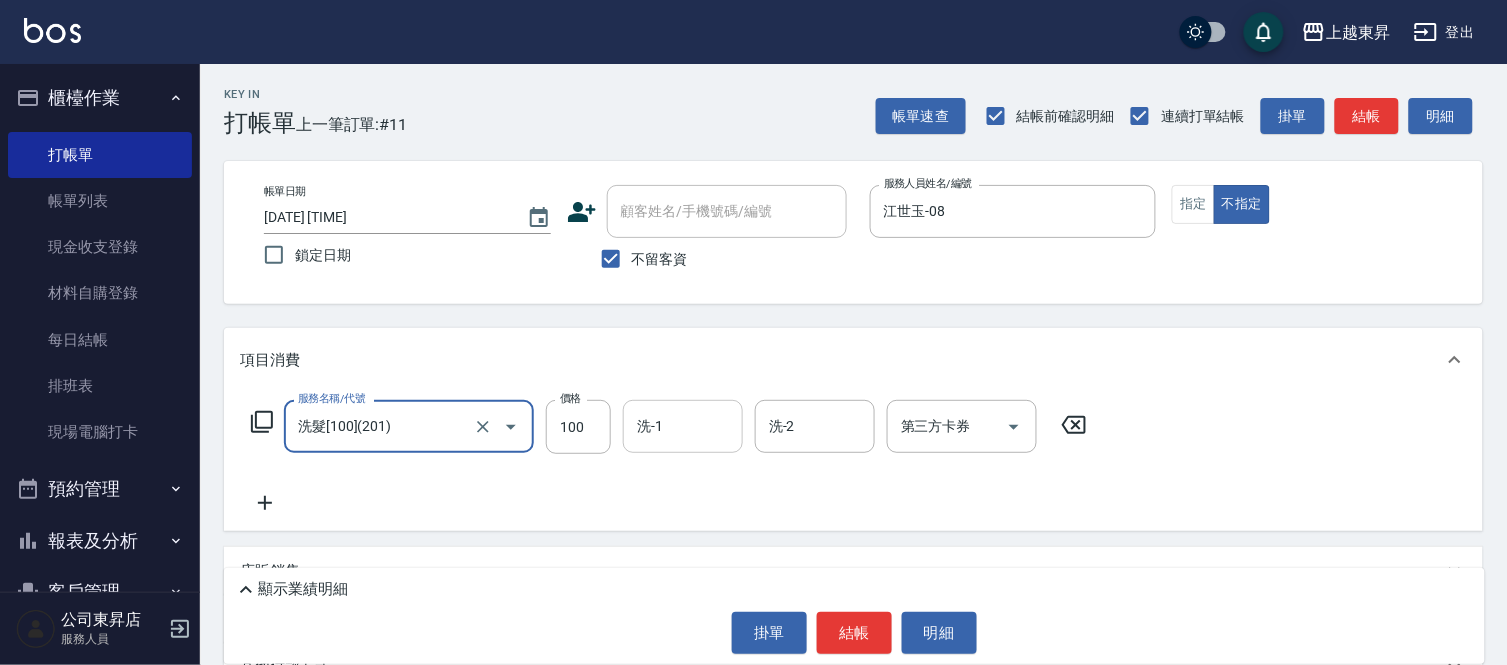 click on "洗-1" at bounding box center [683, 426] 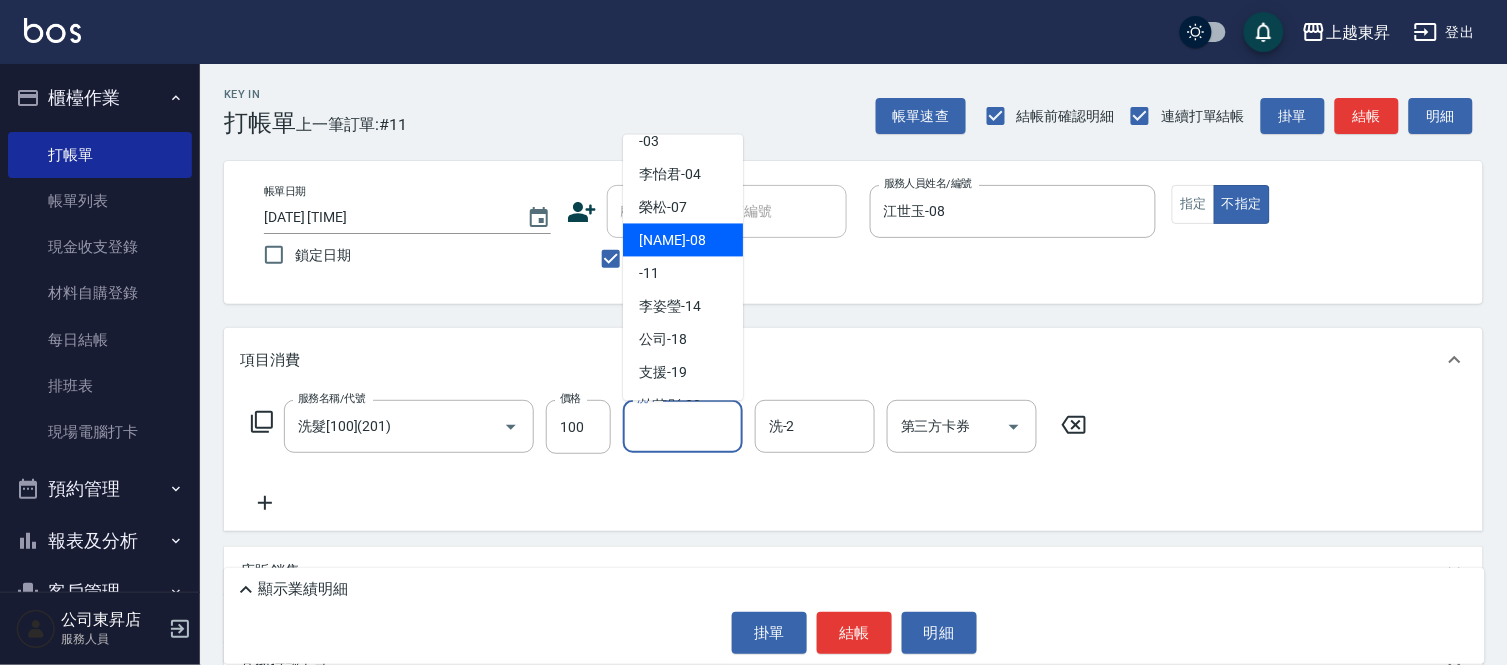 scroll, scrollTop: 222, scrollLeft: 0, axis: vertical 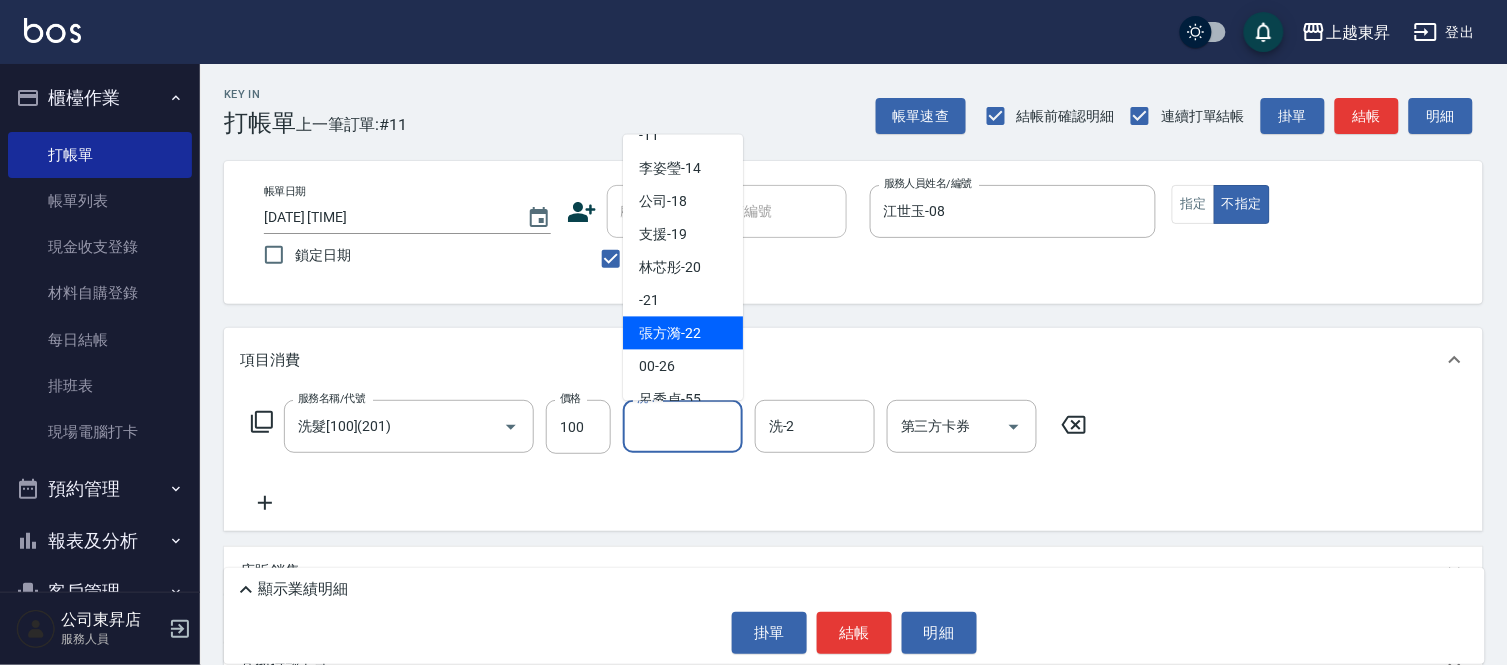 click on "[NAME] -22" at bounding box center (670, 333) 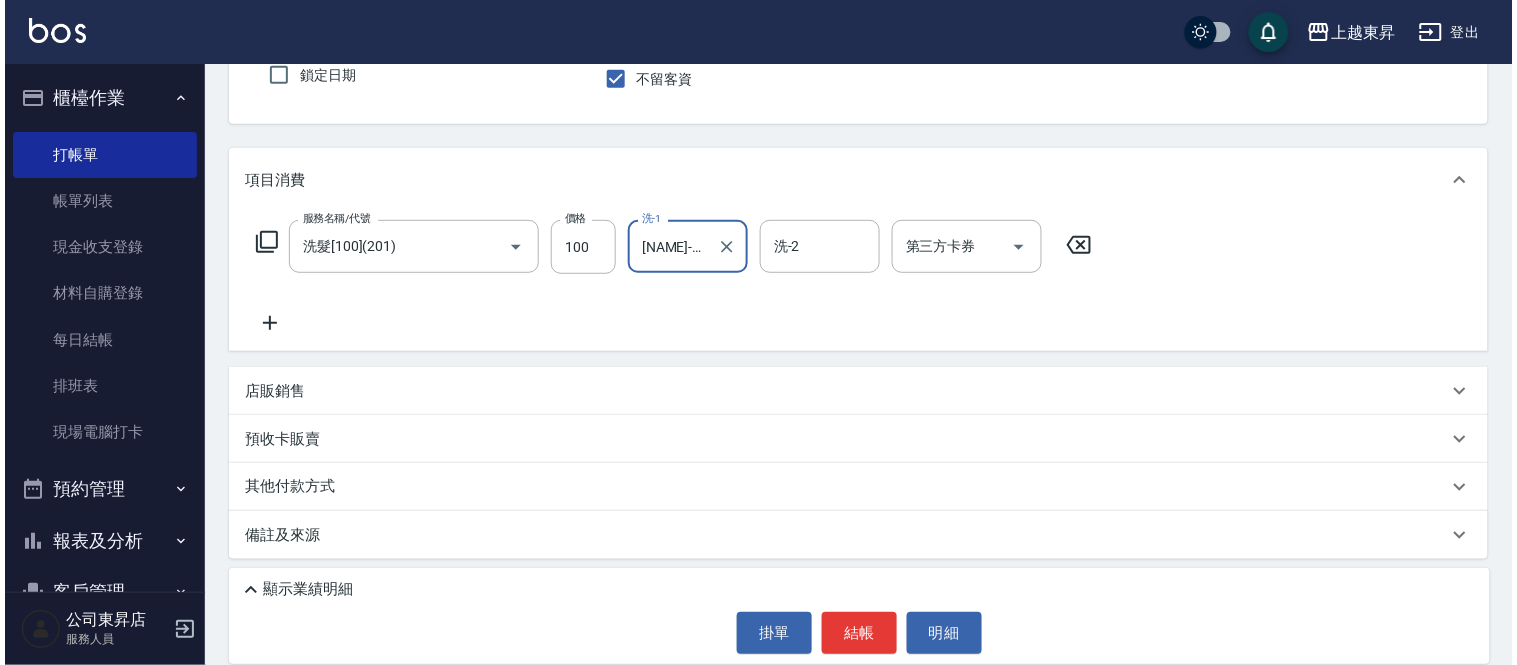scroll, scrollTop: 183, scrollLeft: 0, axis: vertical 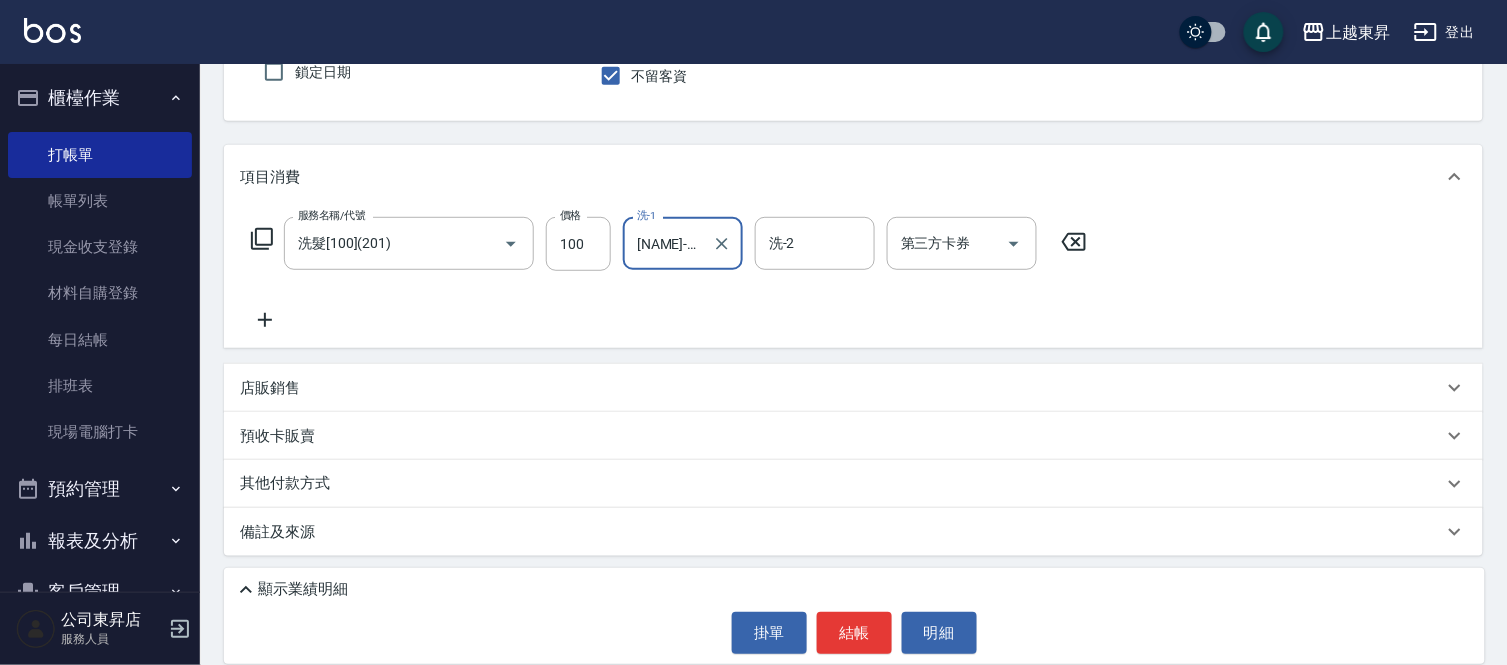 click 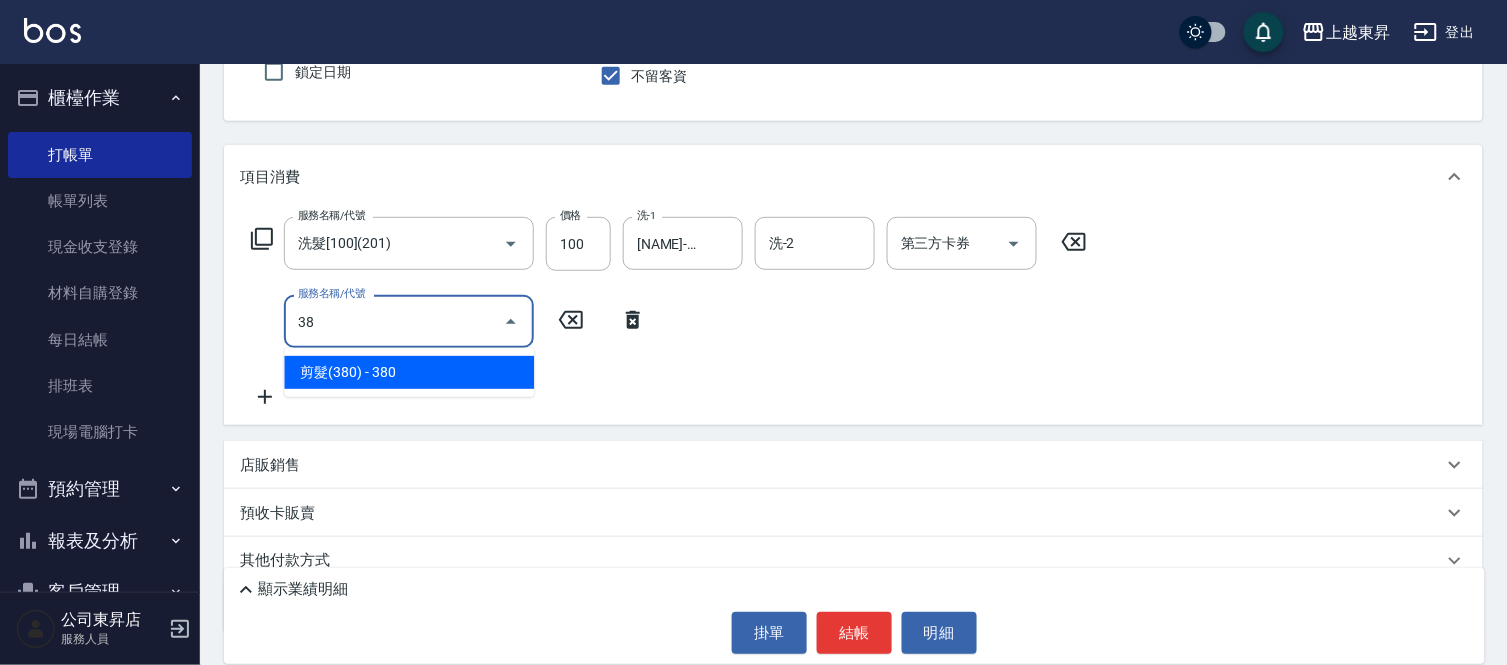 click on "剪髮(380) - 380" at bounding box center [409, 372] 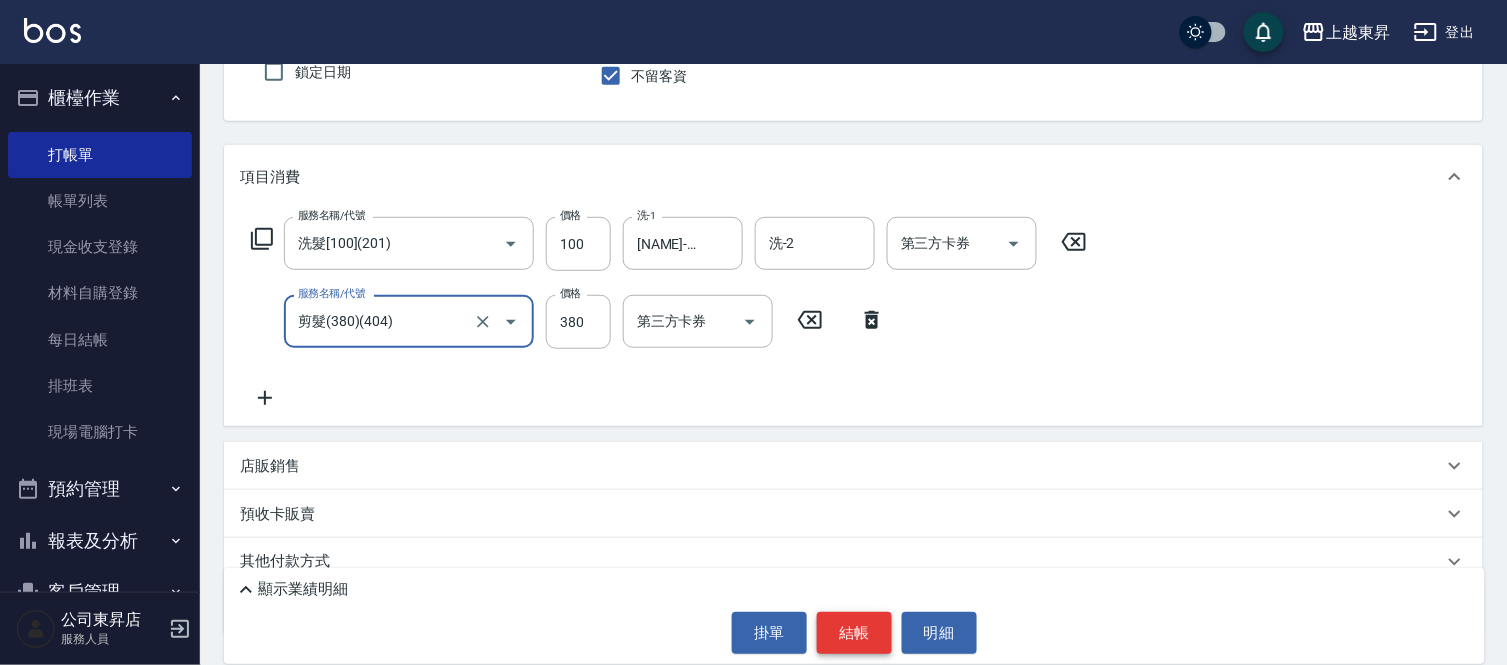 type on "剪髮(380)(404)" 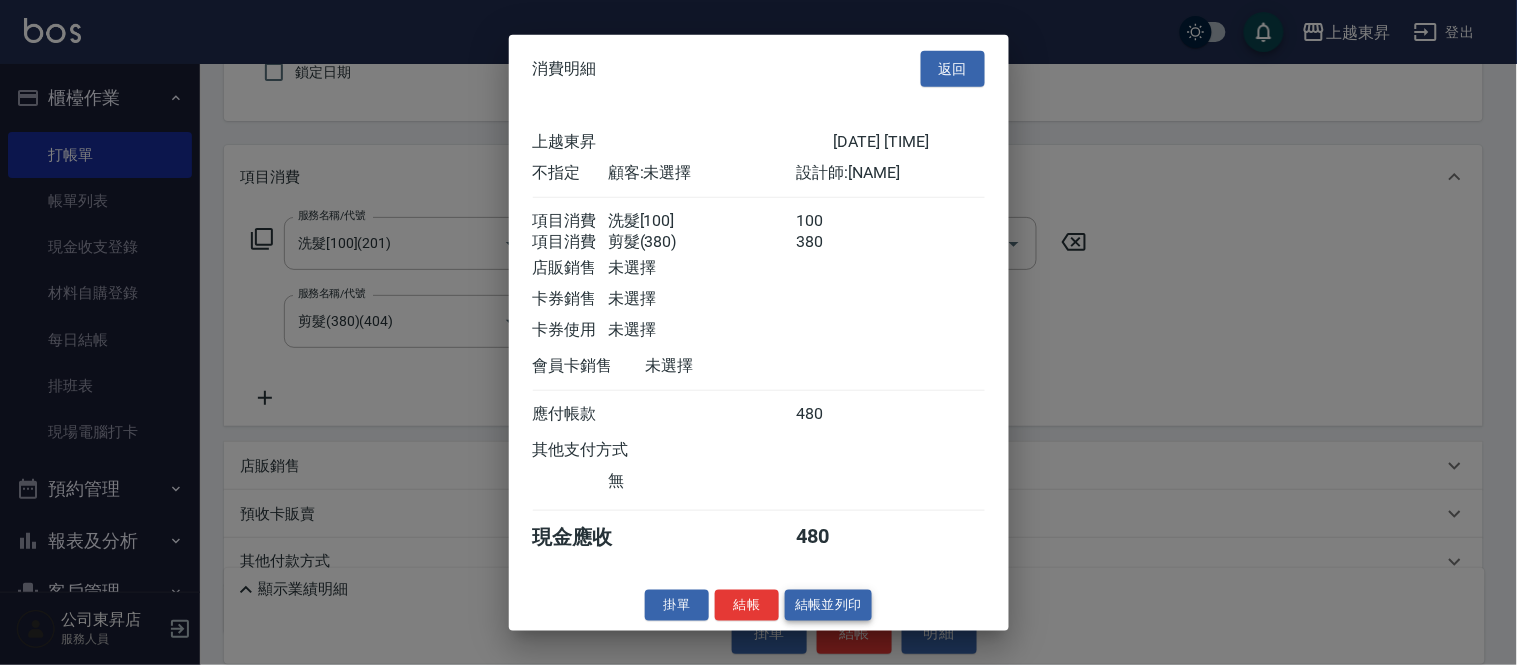 click on "結帳並列印" at bounding box center [828, 605] 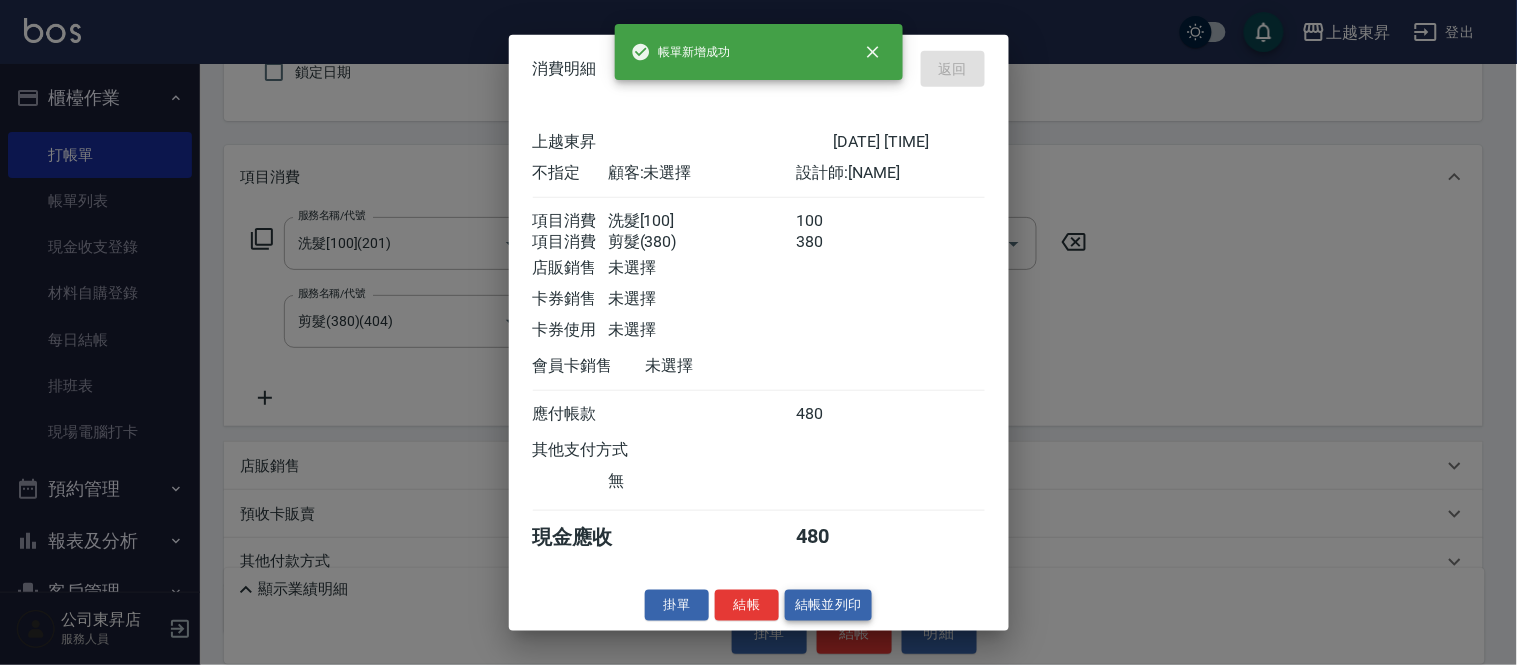 type 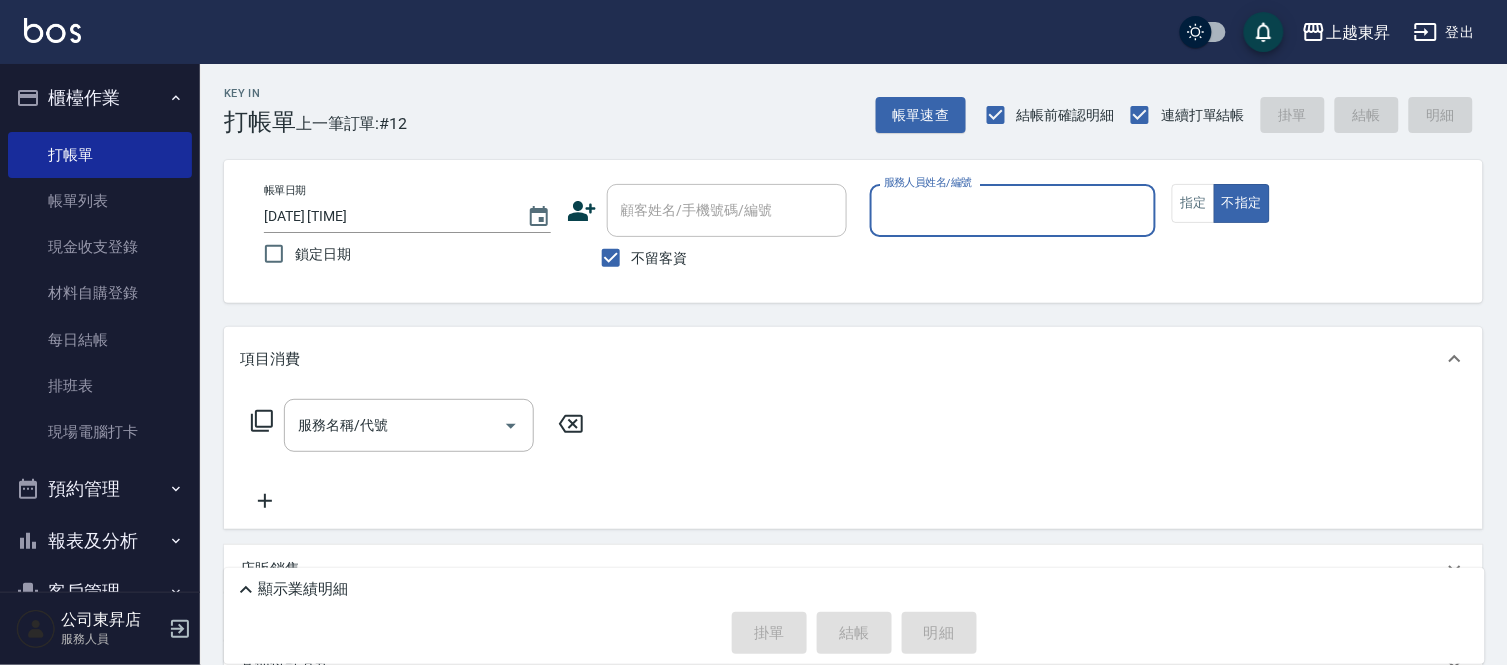scroll, scrollTop: 0, scrollLeft: 0, axis: both 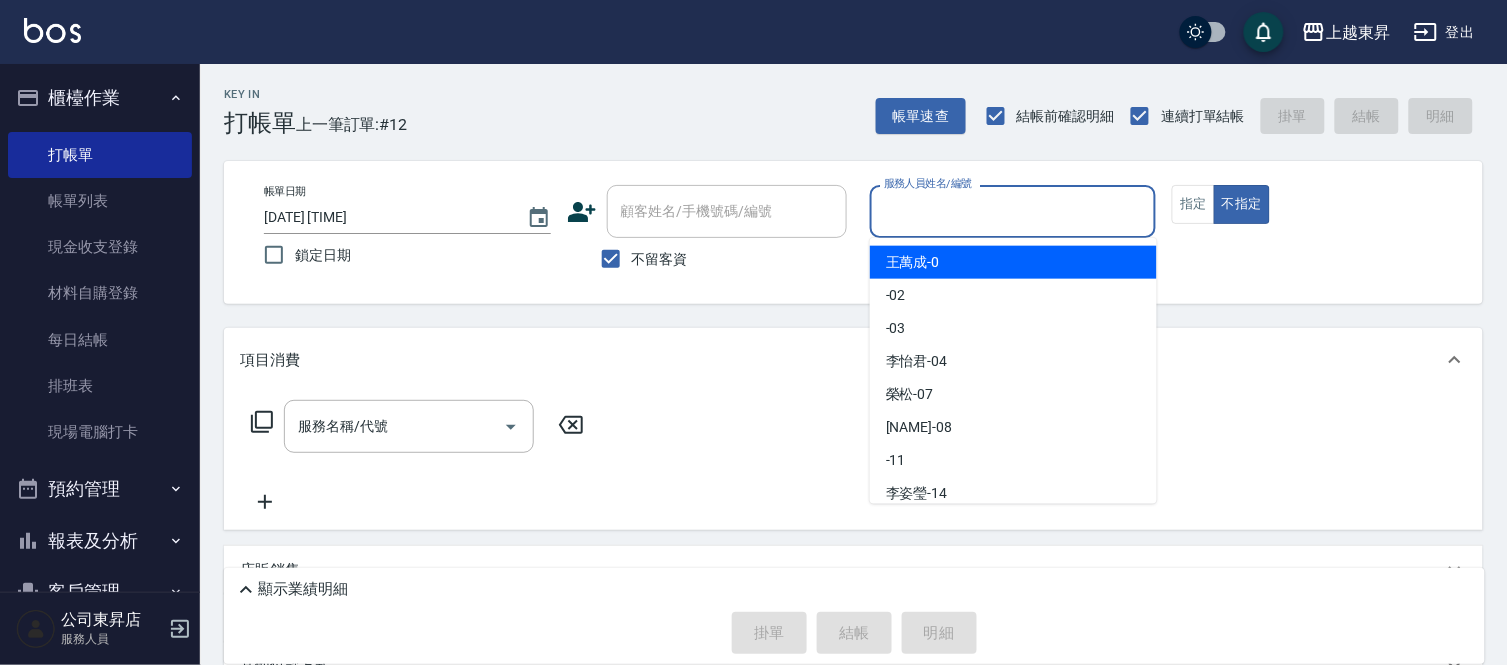 drag, startPoint x: 1016, startPoint y: 216, endPoint x: 930, endPoint y: 100, distance: 144.40222 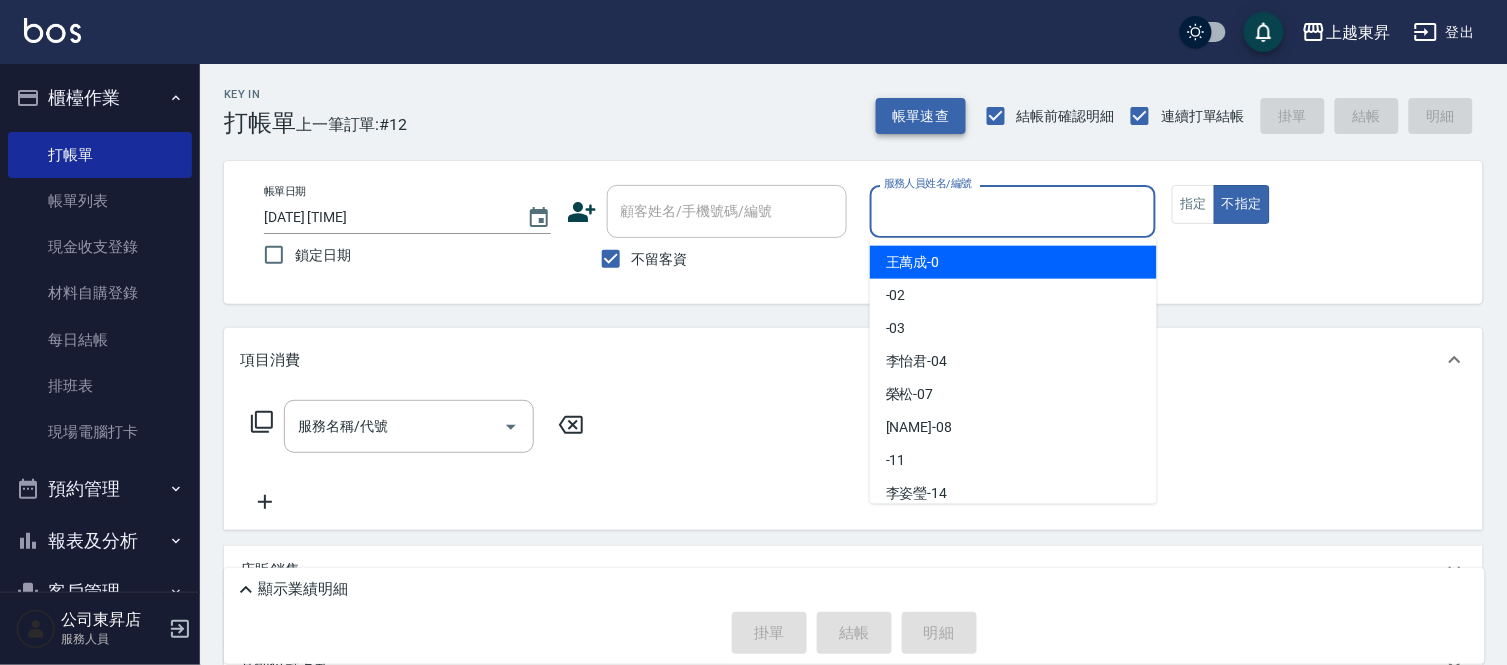 click on "服務人員姓名/編號" at bounding box center [1013, 211] 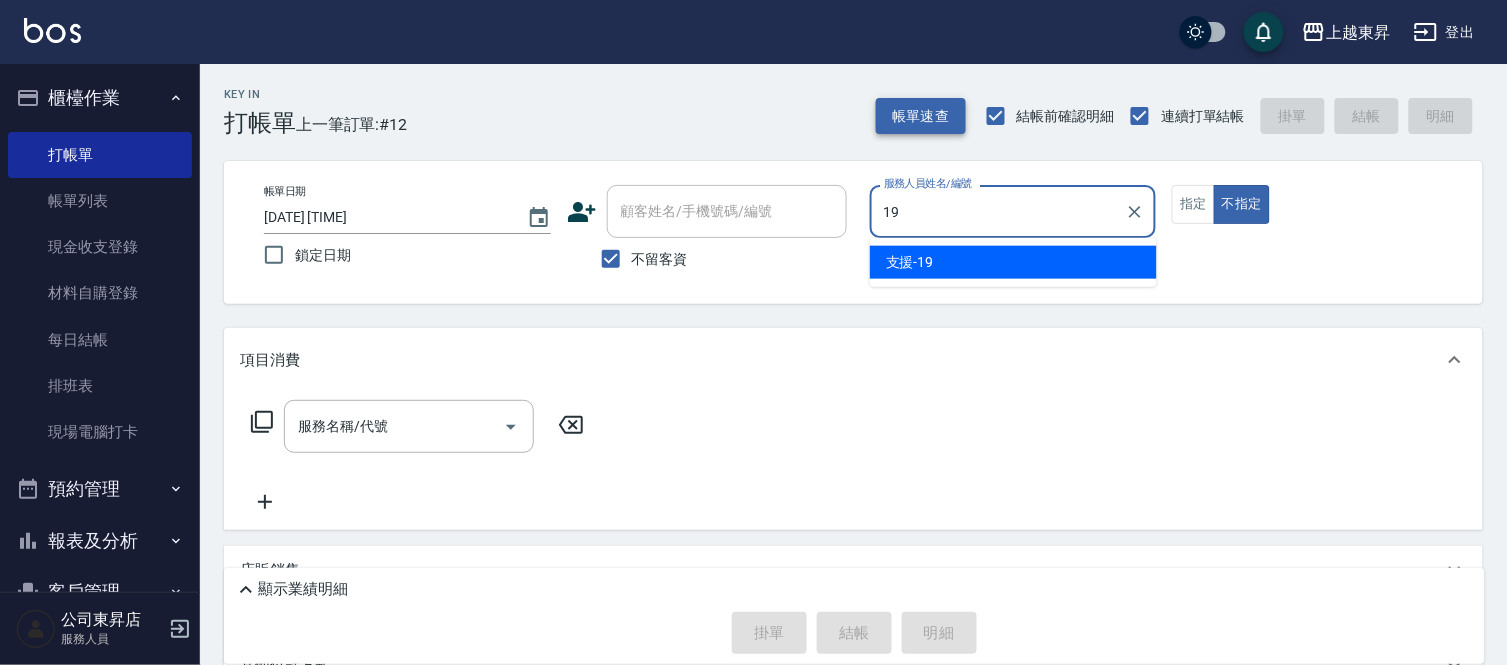 type on "支援-19" 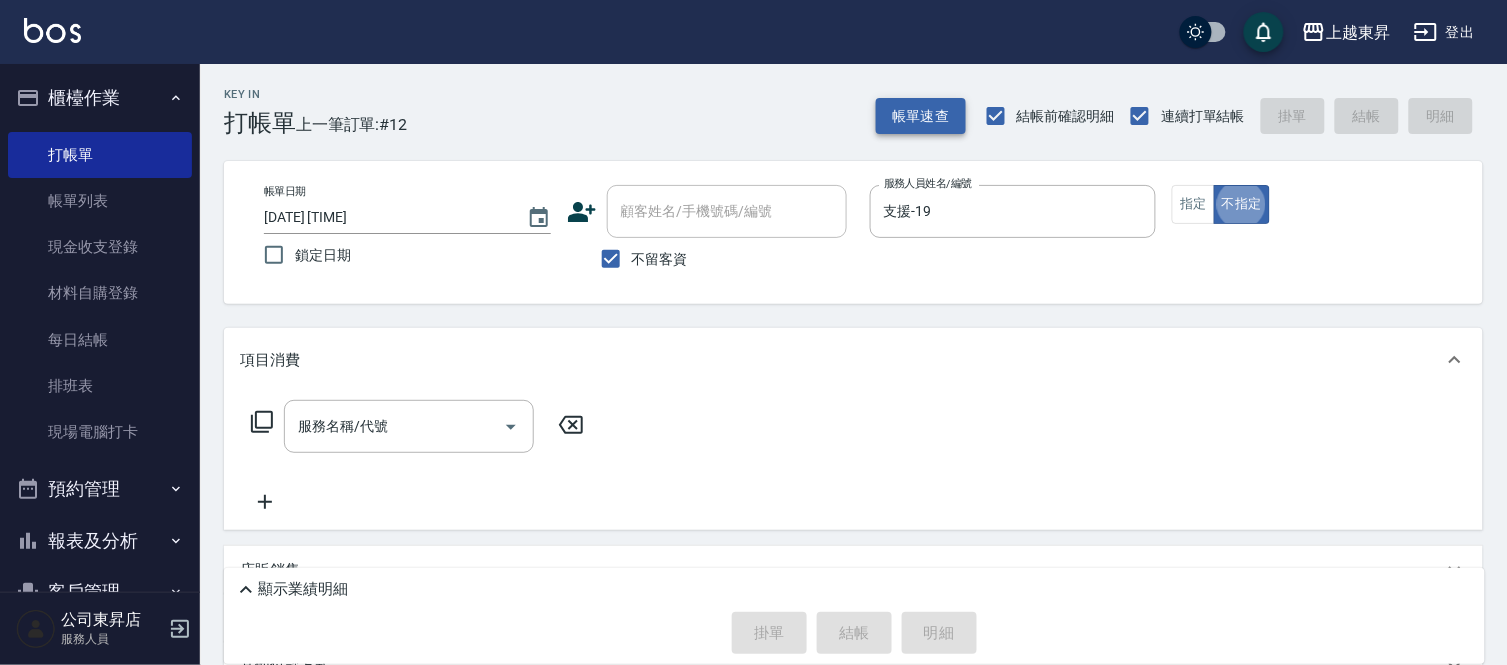 type on "false" 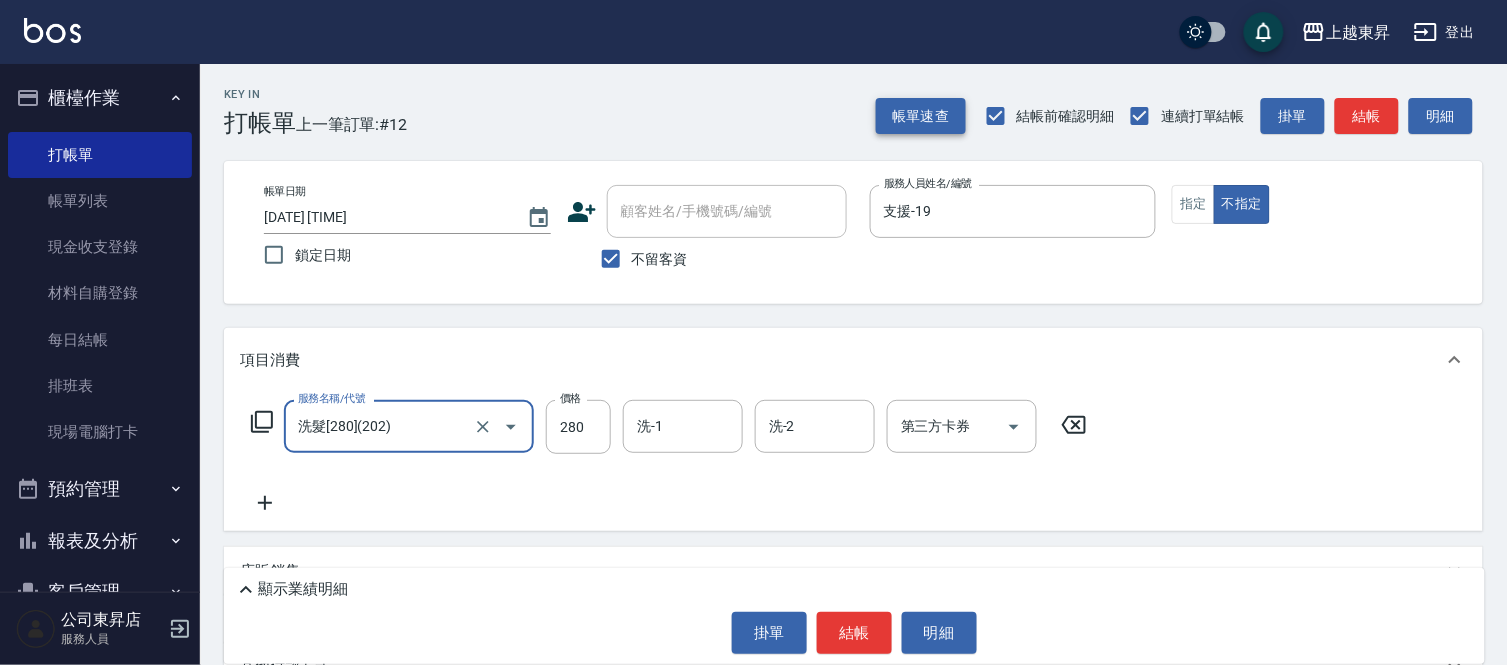 type on "洗髮[280](202)" 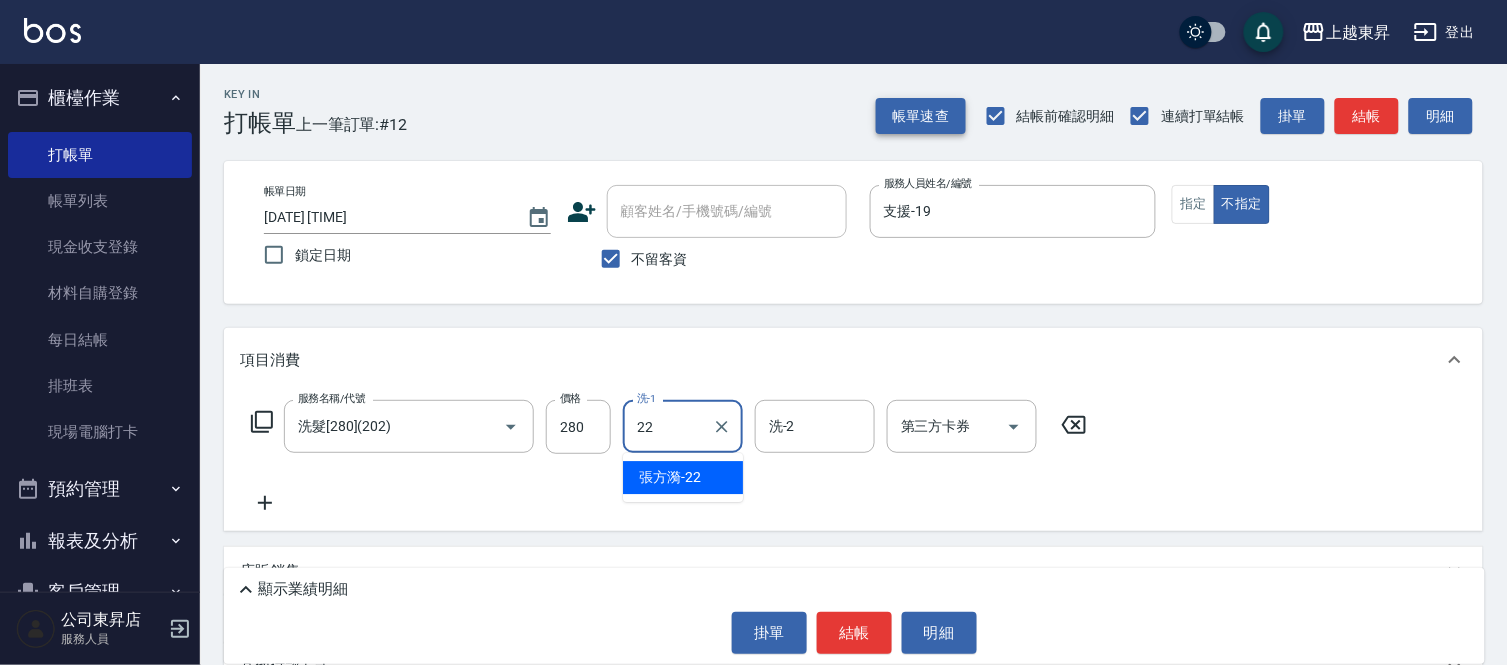 type on "[NAME]-22" 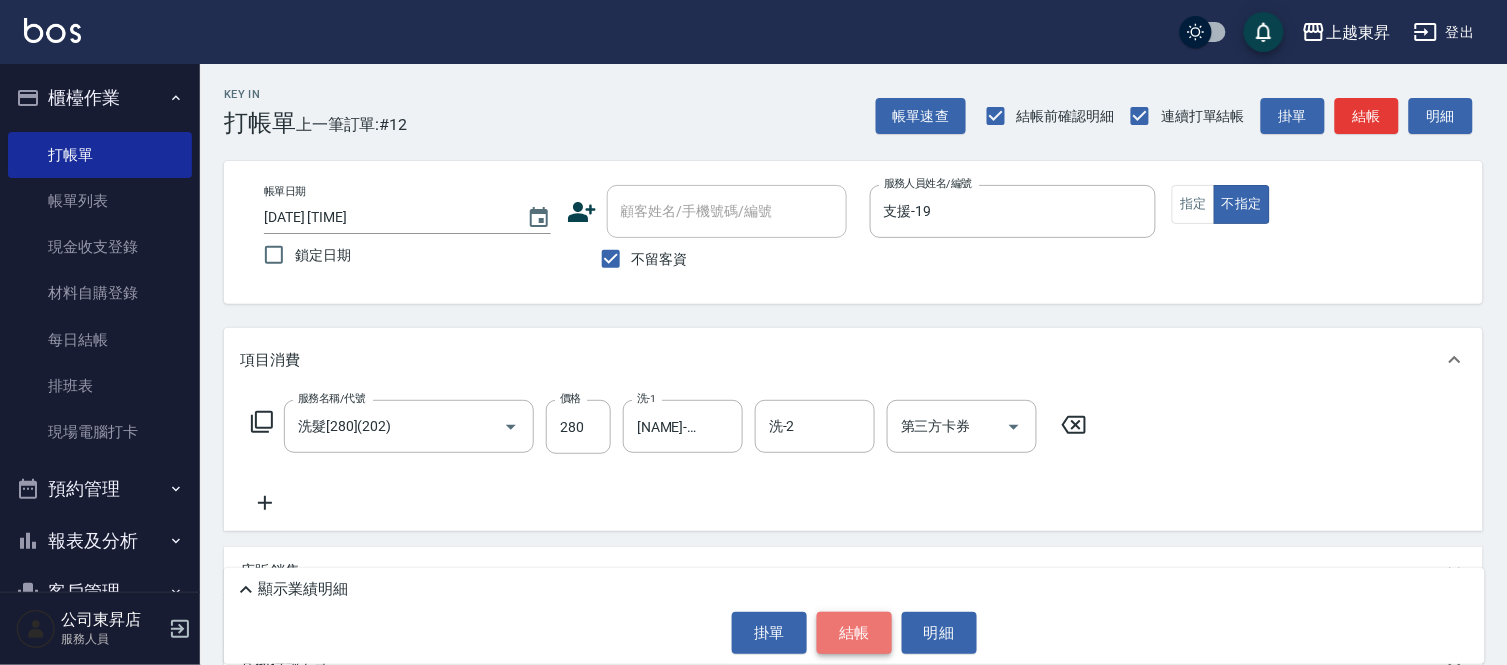 click on "結帳" at bounding box center (854, 633) 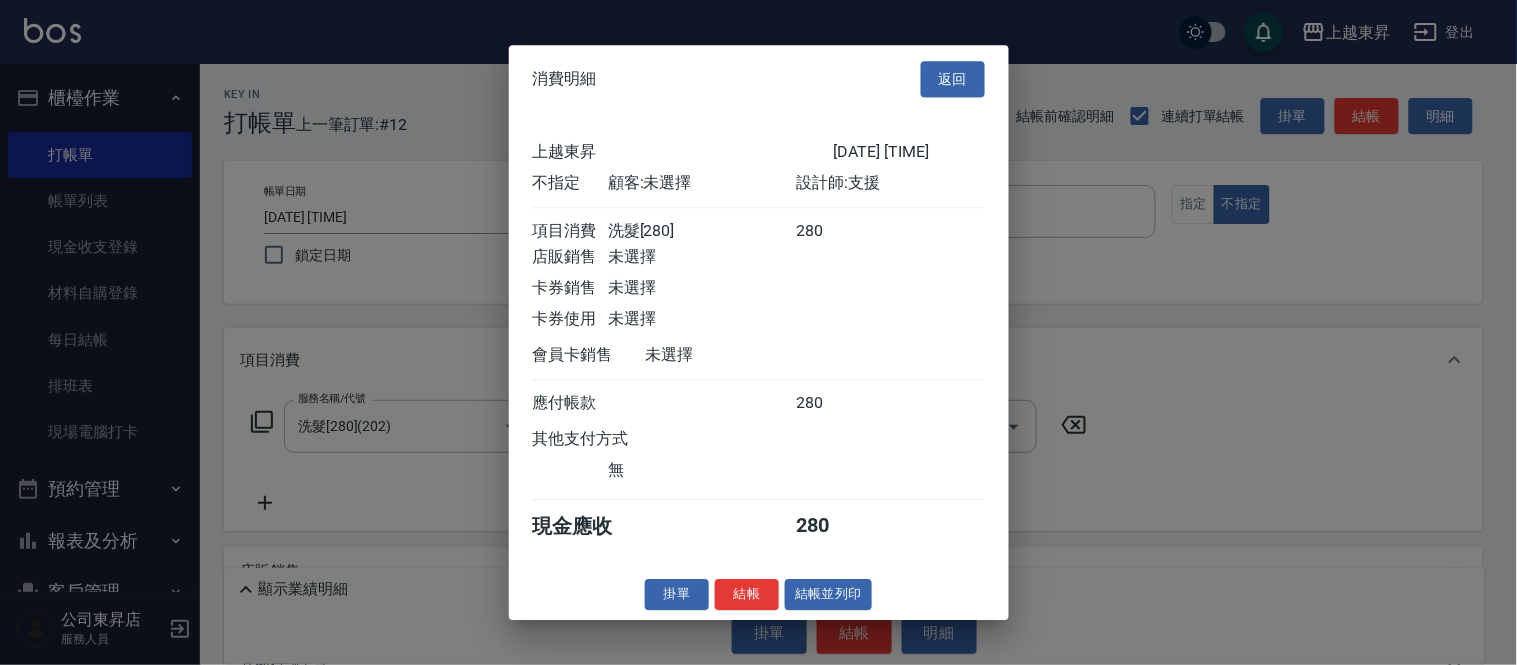 click on "結帳並列印" at bounding box center [828, 594] 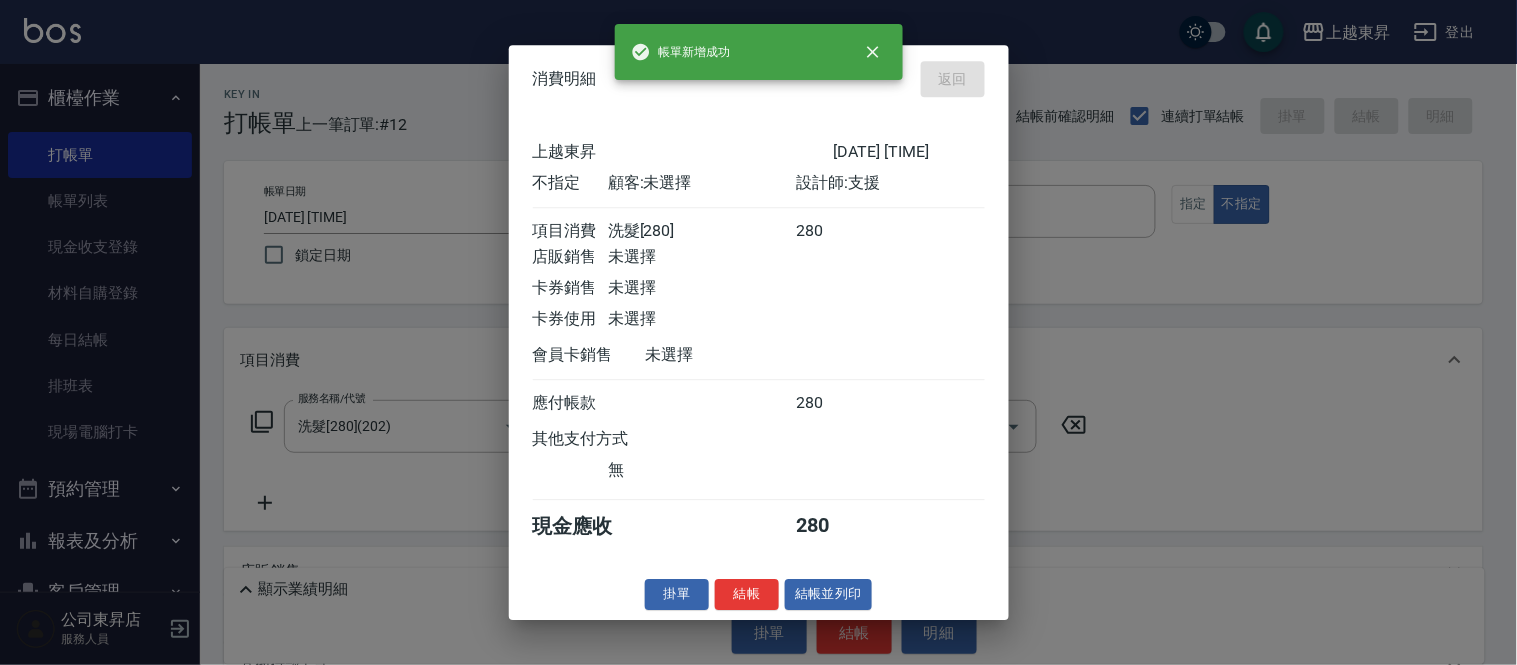type on "[DATE] [TIME]" 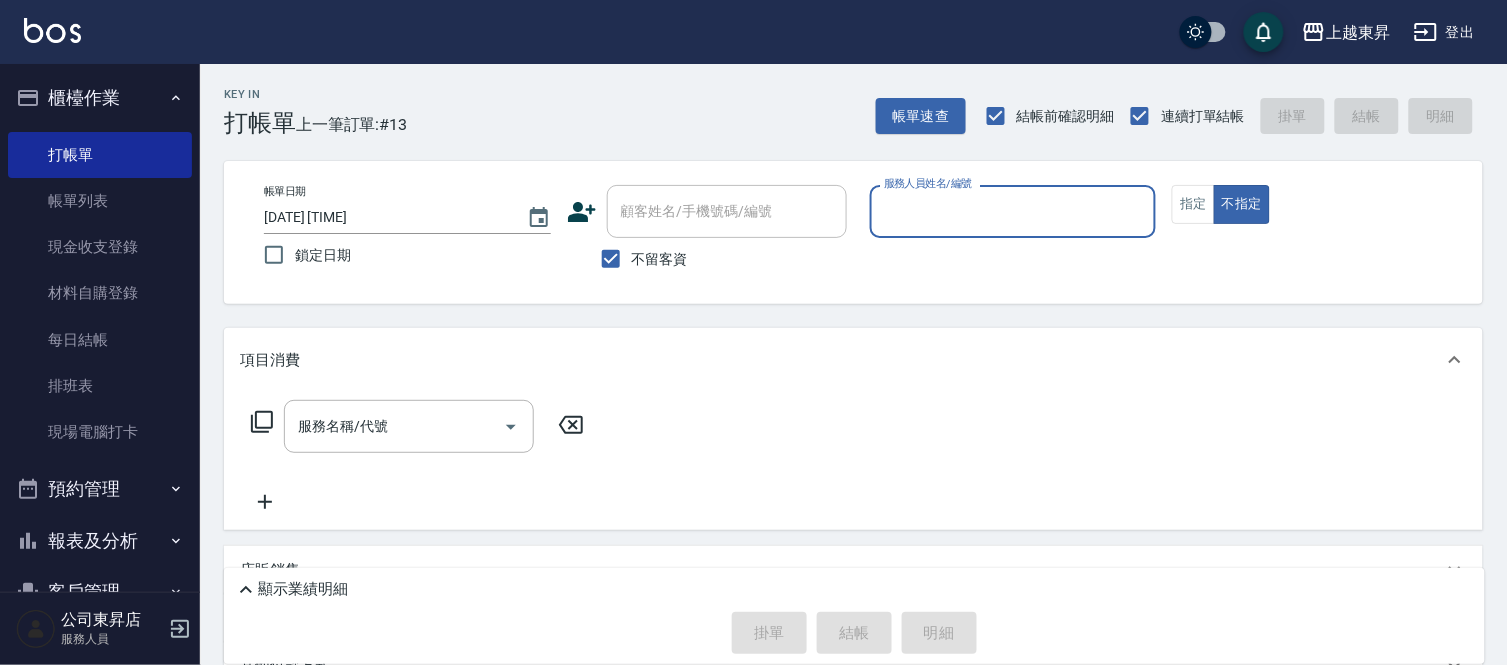 click on "服務人員姓名/編號" at bounding box center [1013, 211] 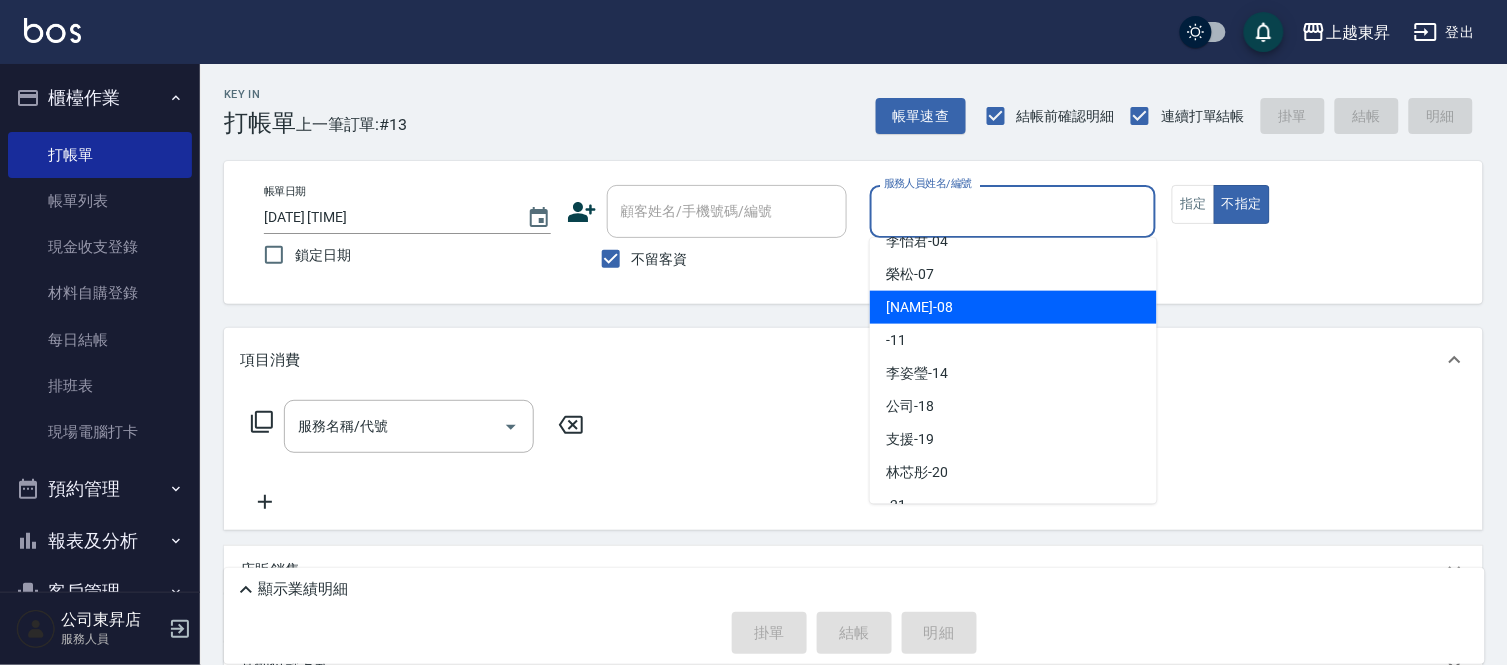 scroll, scrollTop: 222, scrollLeft: 0, axis: vertical 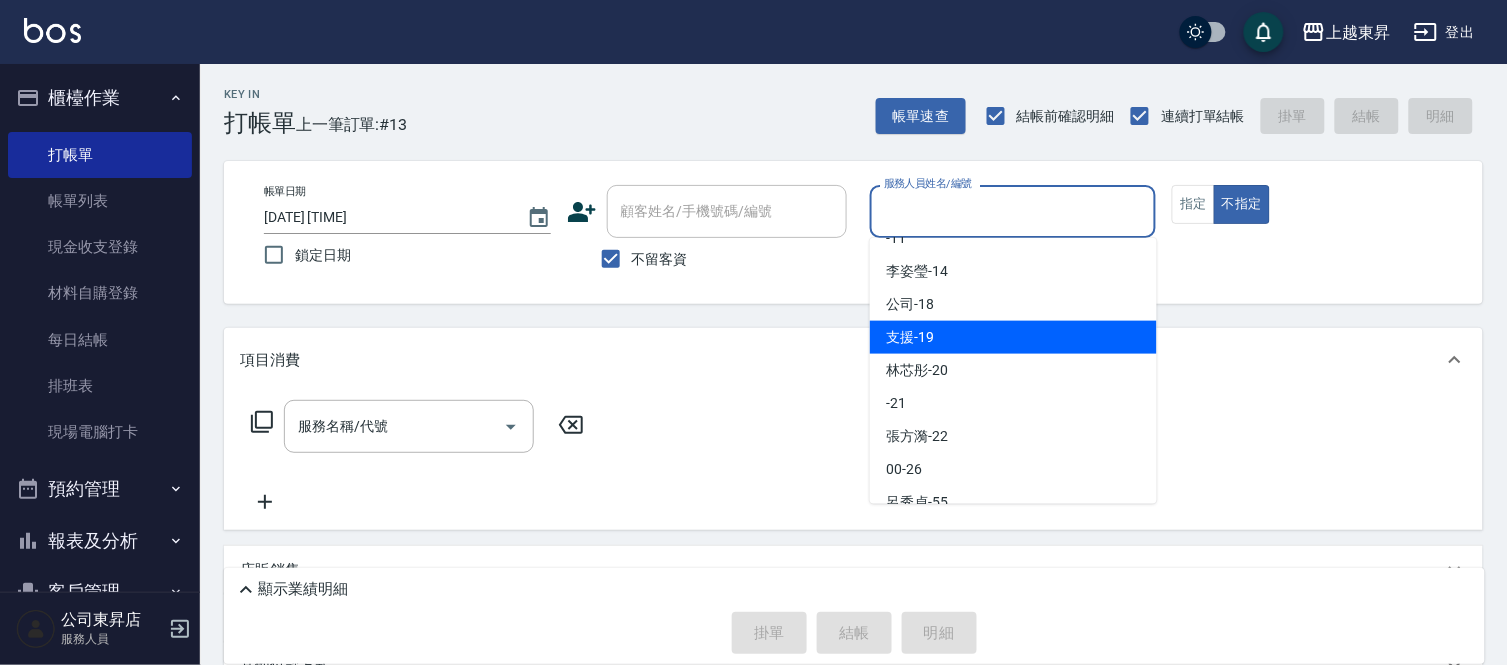 click on "支援 -19" at bounding box center [1013, 337] 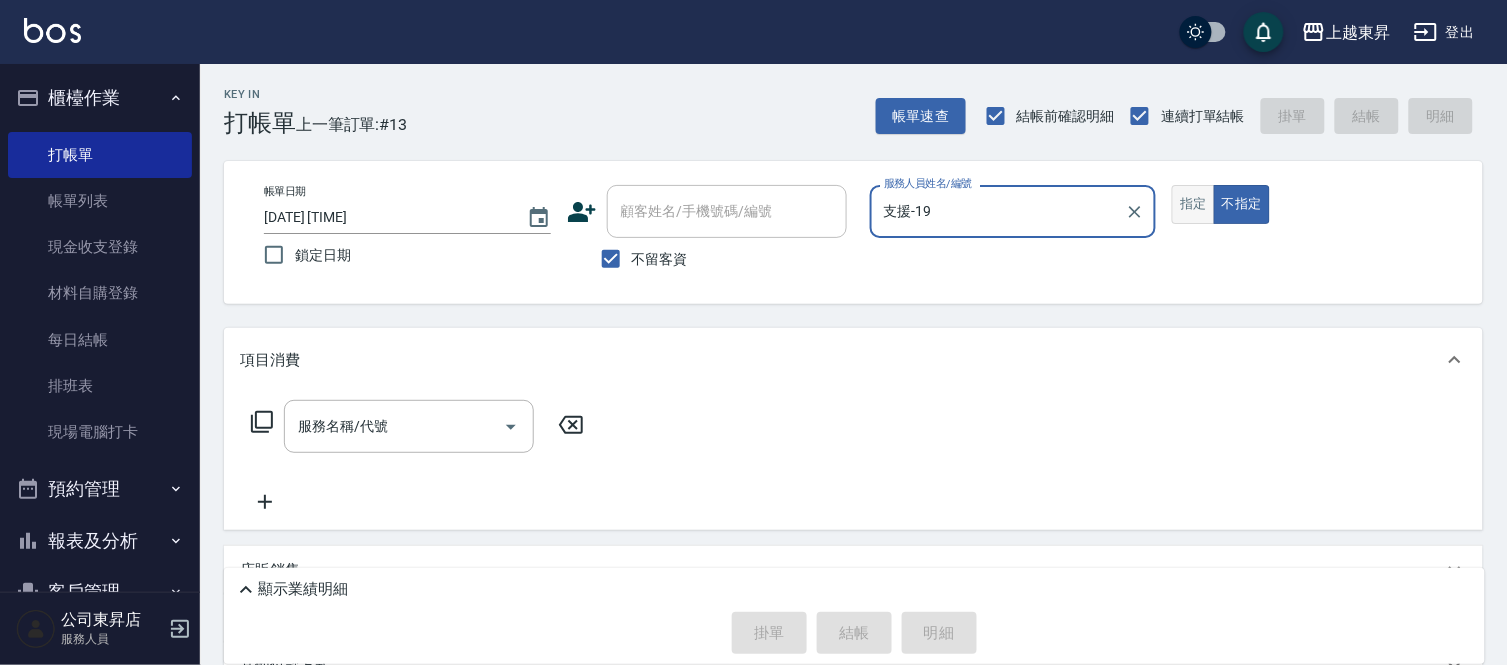 click on "指定" at bounding box center [1193, 204] 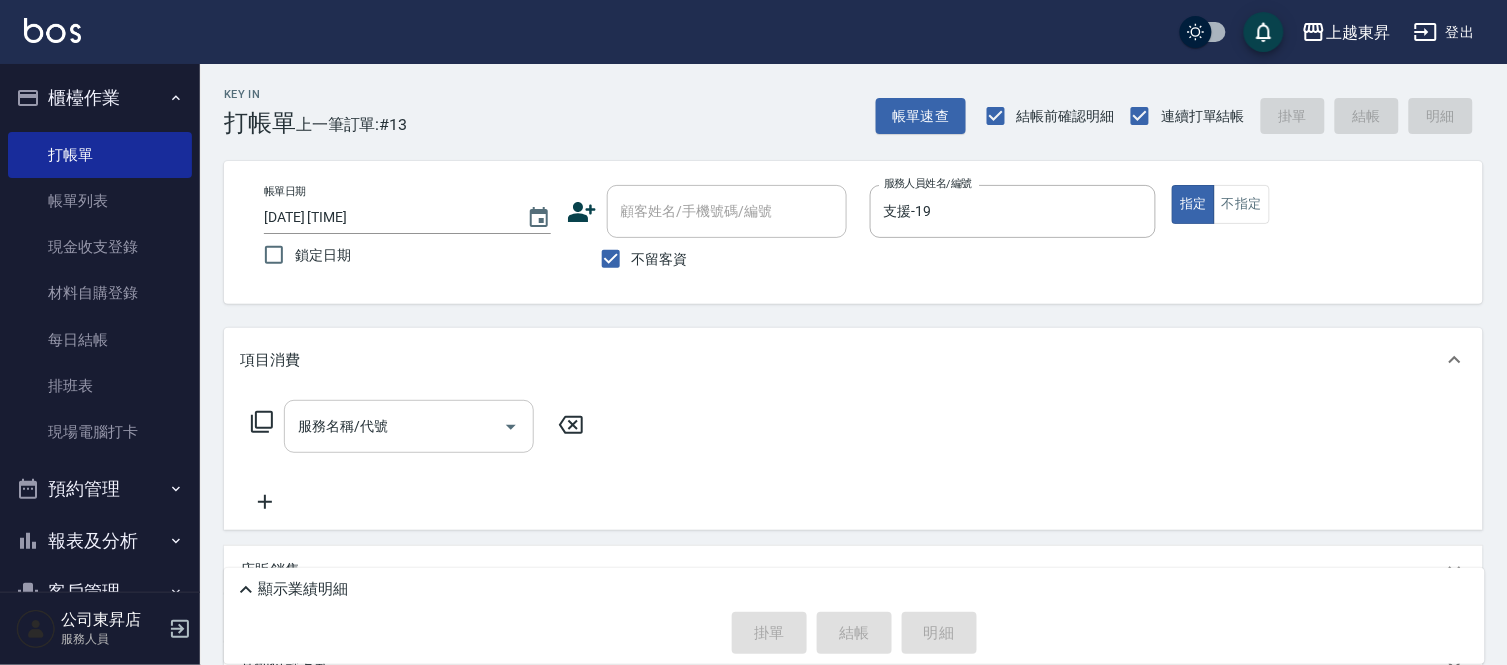 click on "服務名稱/代號 服務名稱/代號" at bounding box center (409, 426) 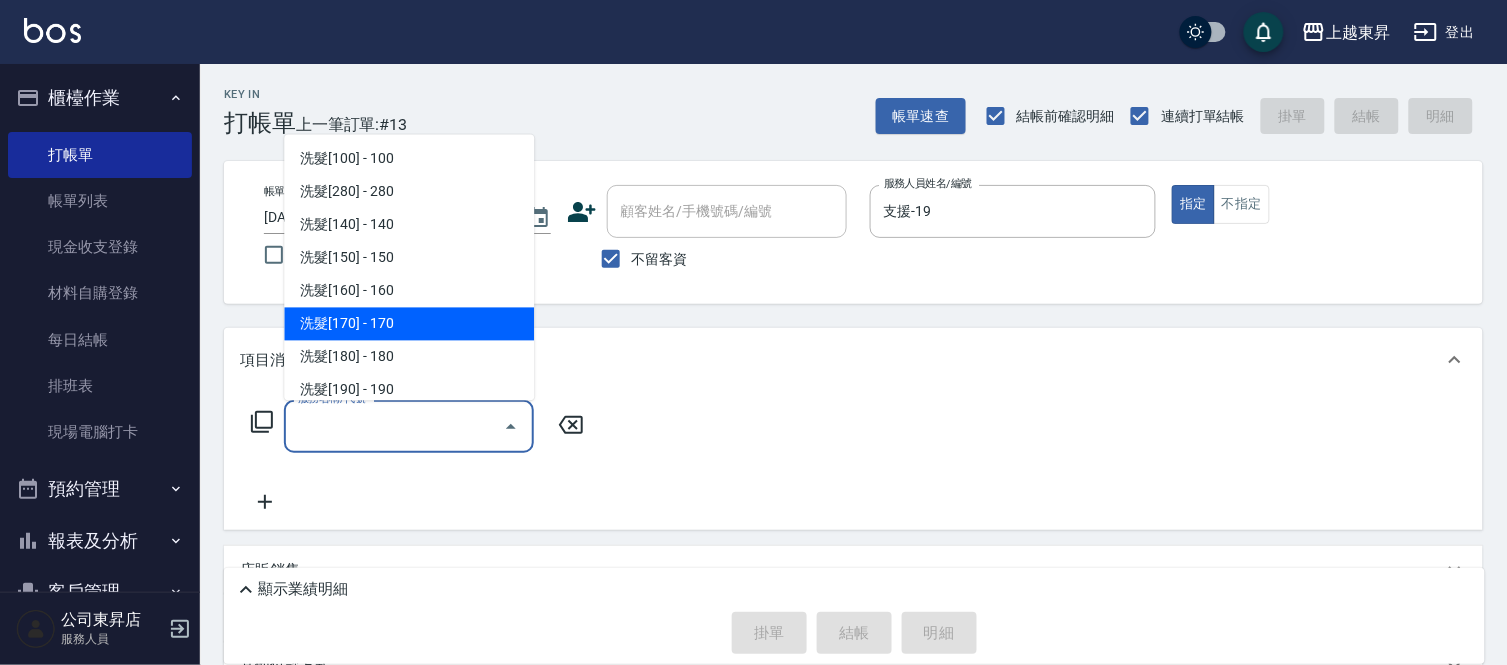 scroll, scrollTop: 222, scrollLeft: 0, axis: vertical 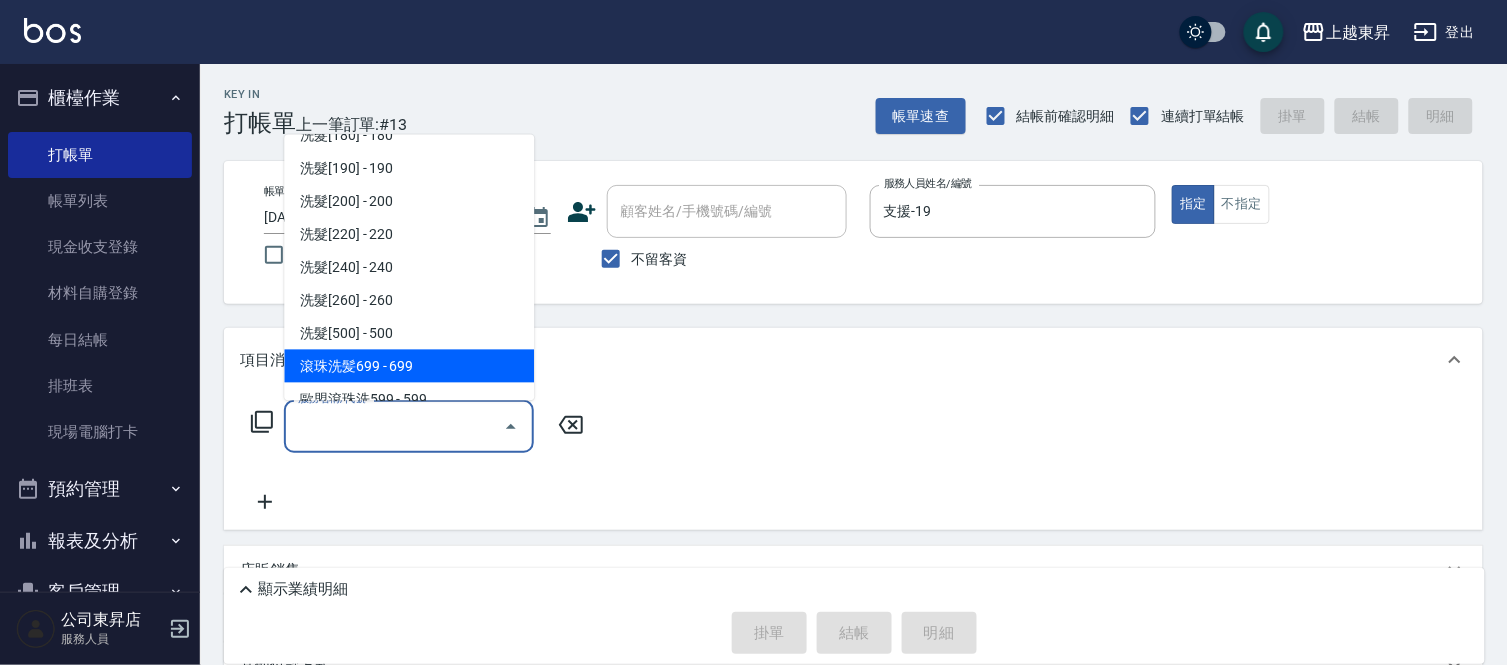 click on "滾珠洗髪699 - 699" at bounding box center (409, 366) 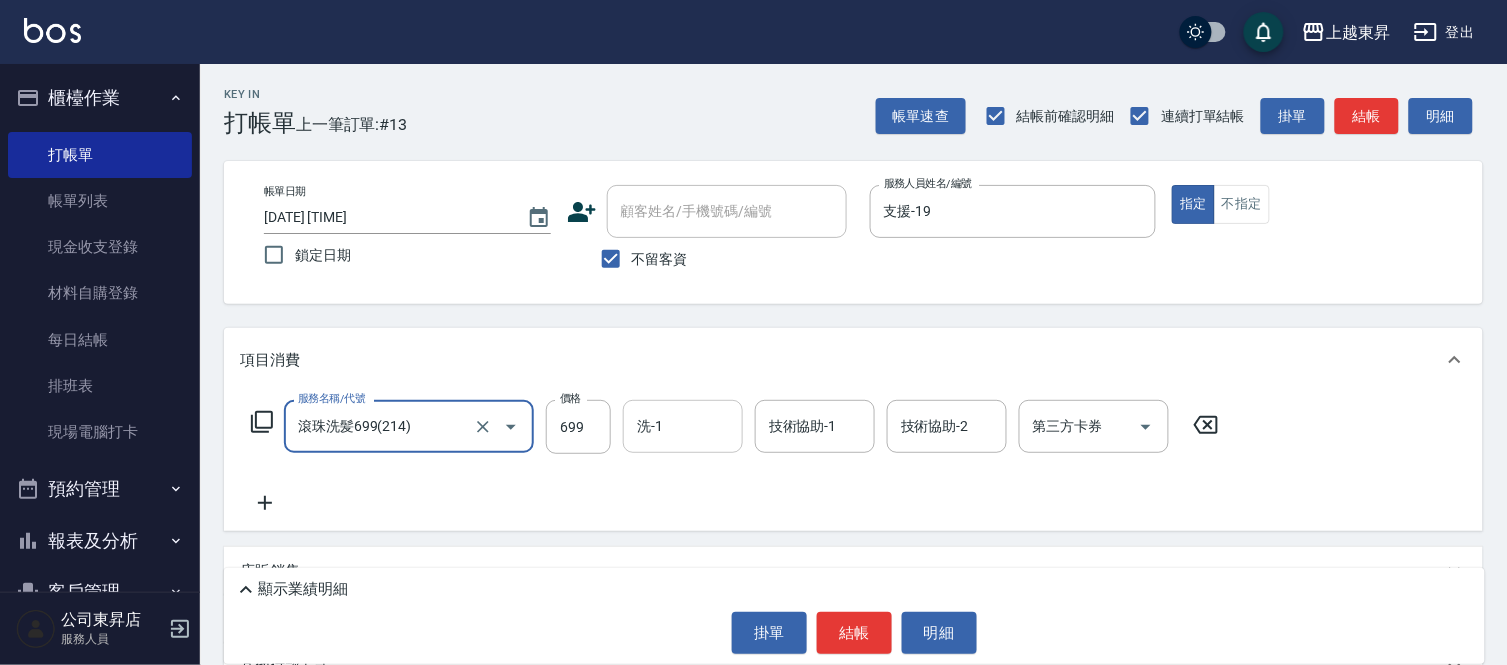 click on "洗-1" at bounding box center (683, 426) 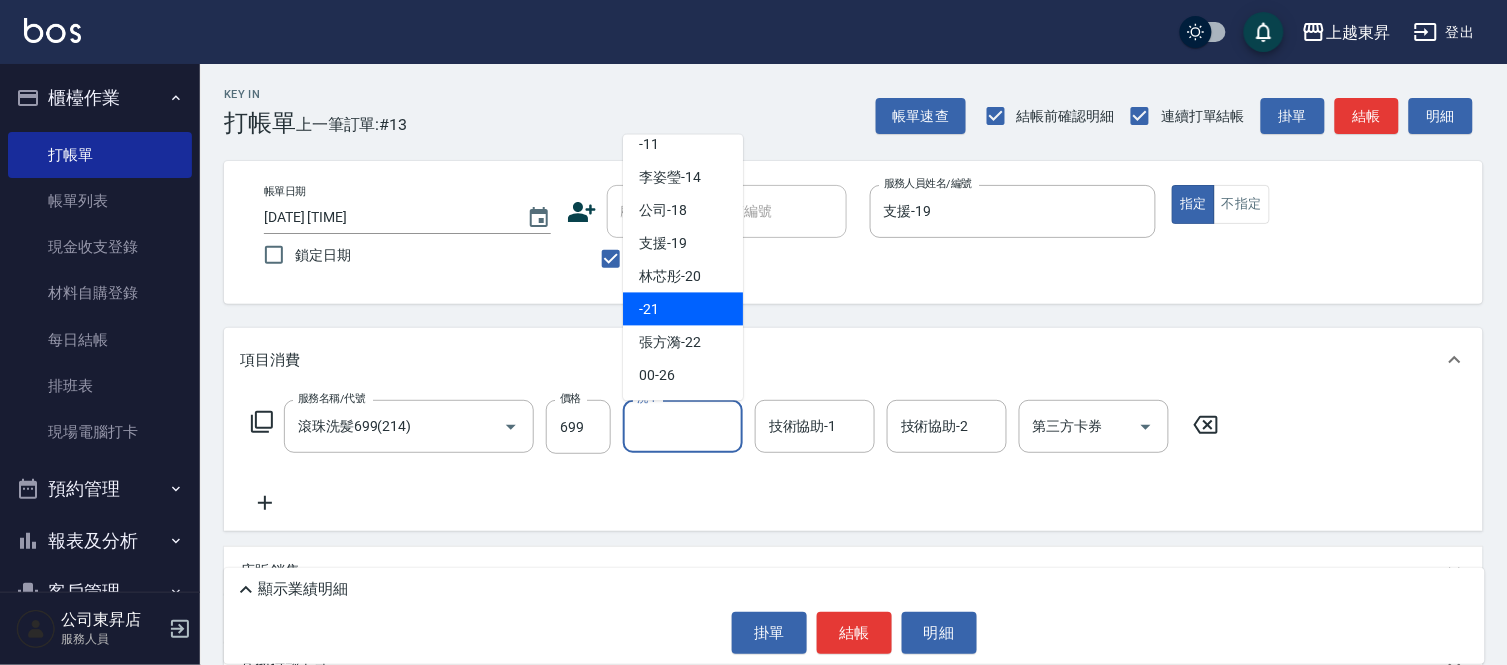 scroll, scrollTop: 222, scrollLeft: 0, axis: vertical 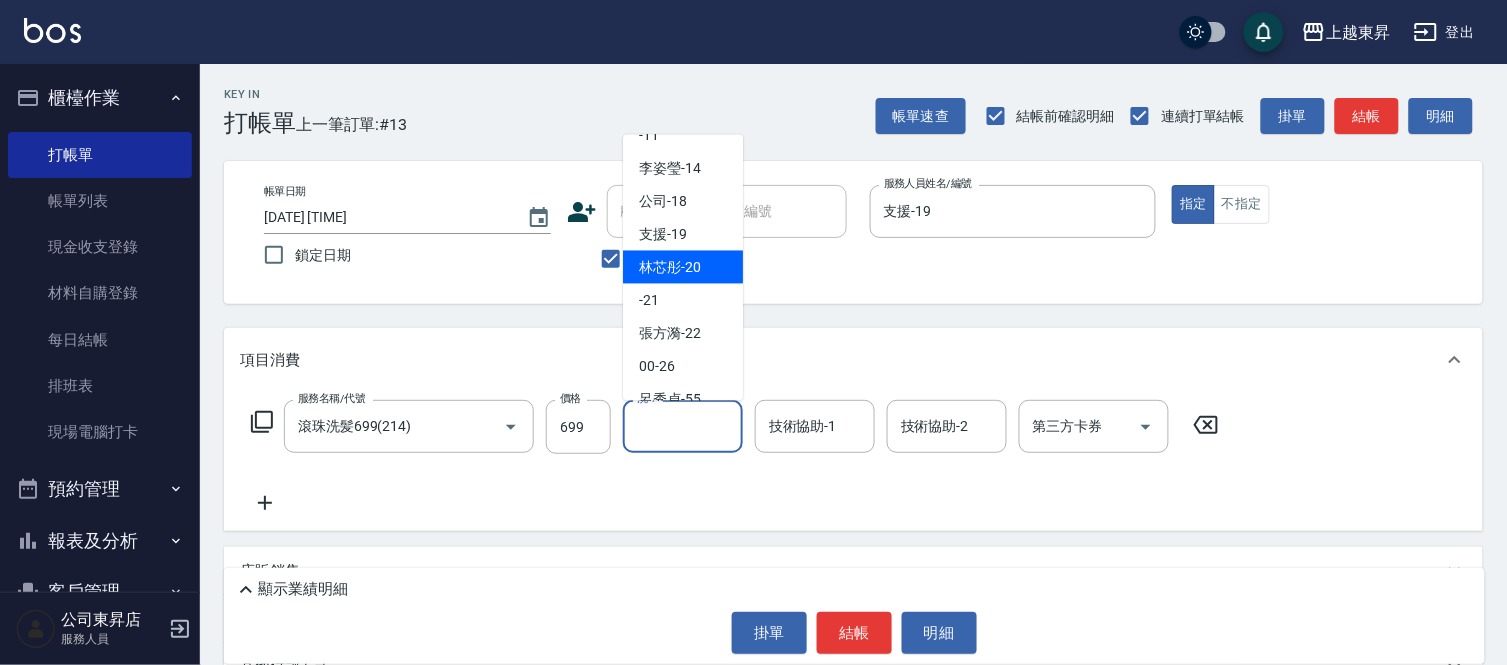 click on "[NAME]-20" at bounding box center [683, 267] 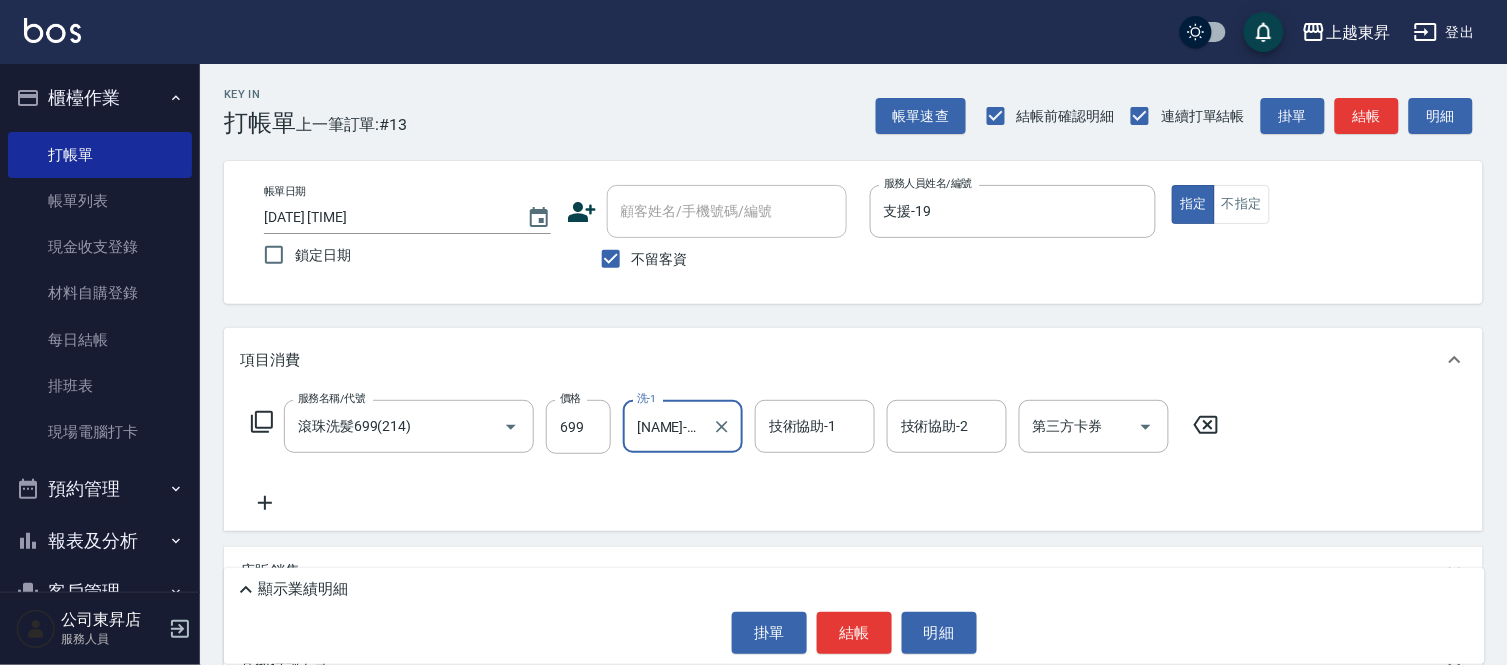drag, startPoint x: 806, startPoint y: 427, endPoint x: 808, endPoint y: 403, distance: 24.083189 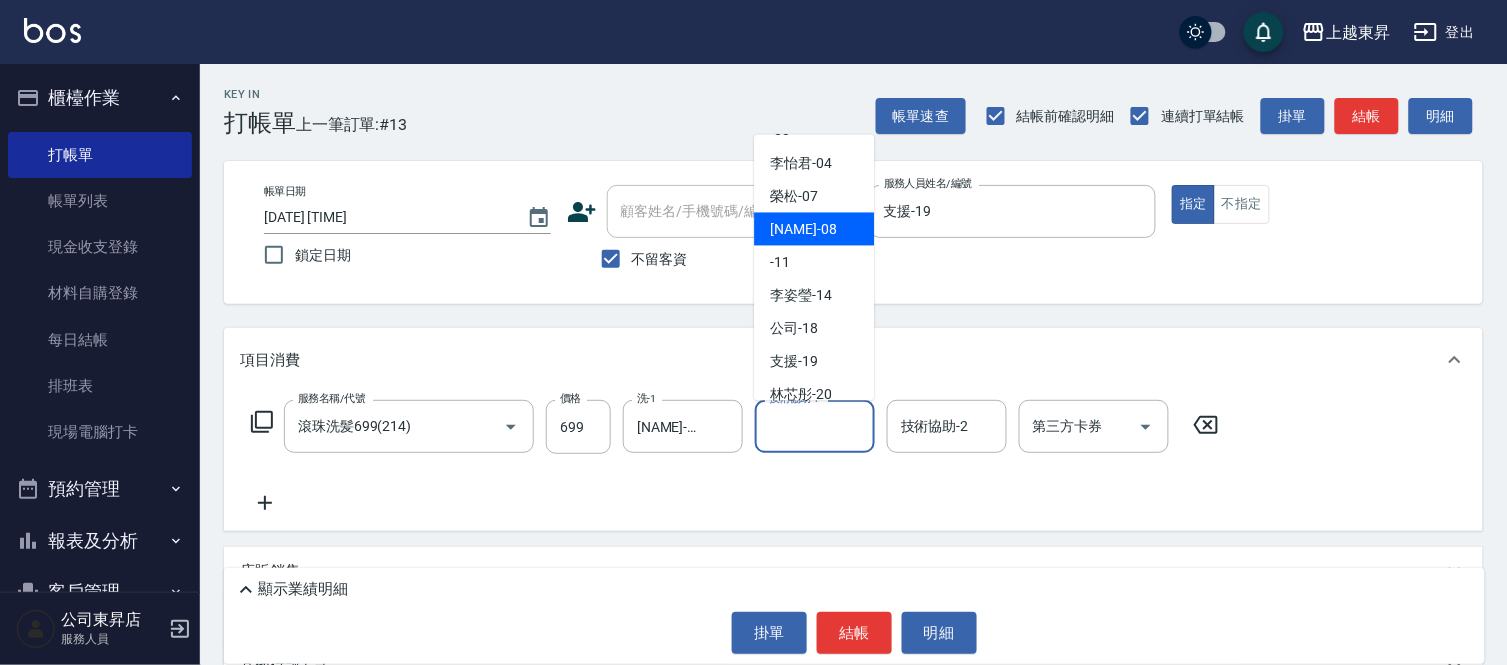 scroll, scrollTop: 222, scrollLeft: 0, axis: vertical 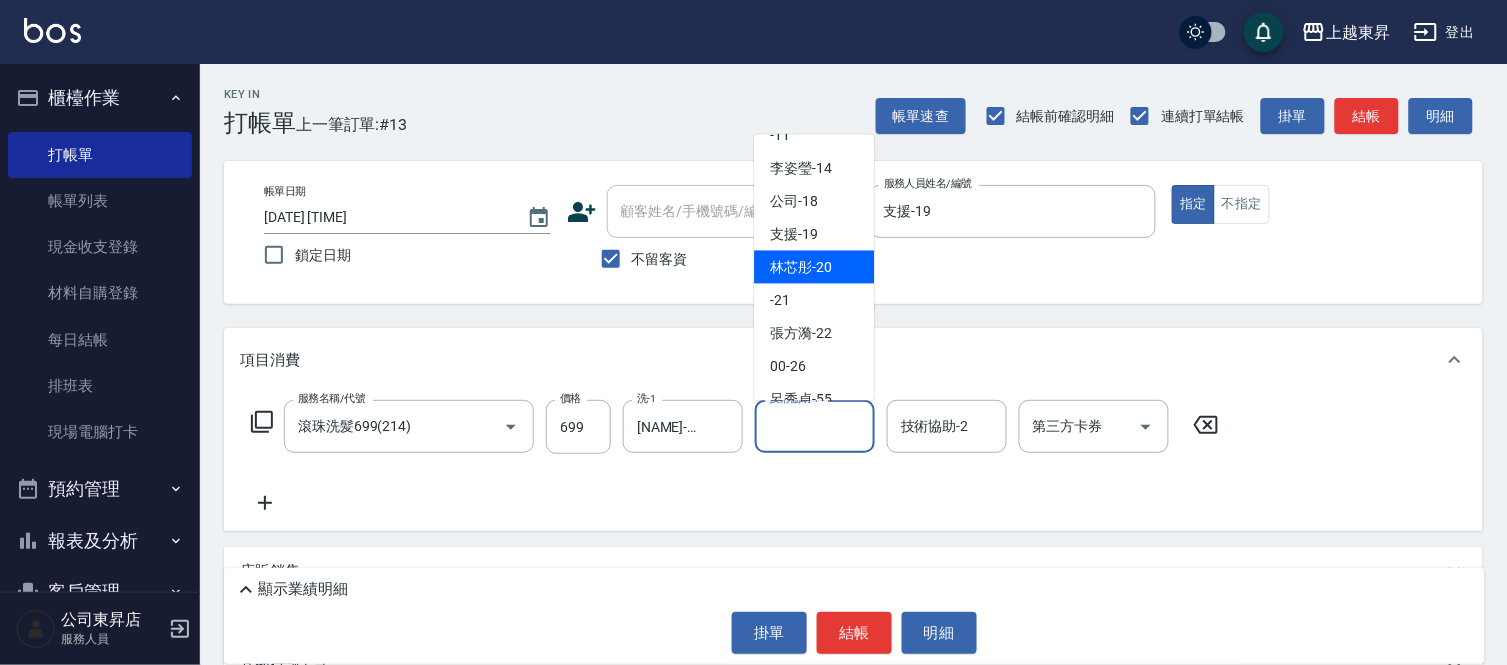 click on "[NAME]-20" at bounding box center [814, 267] 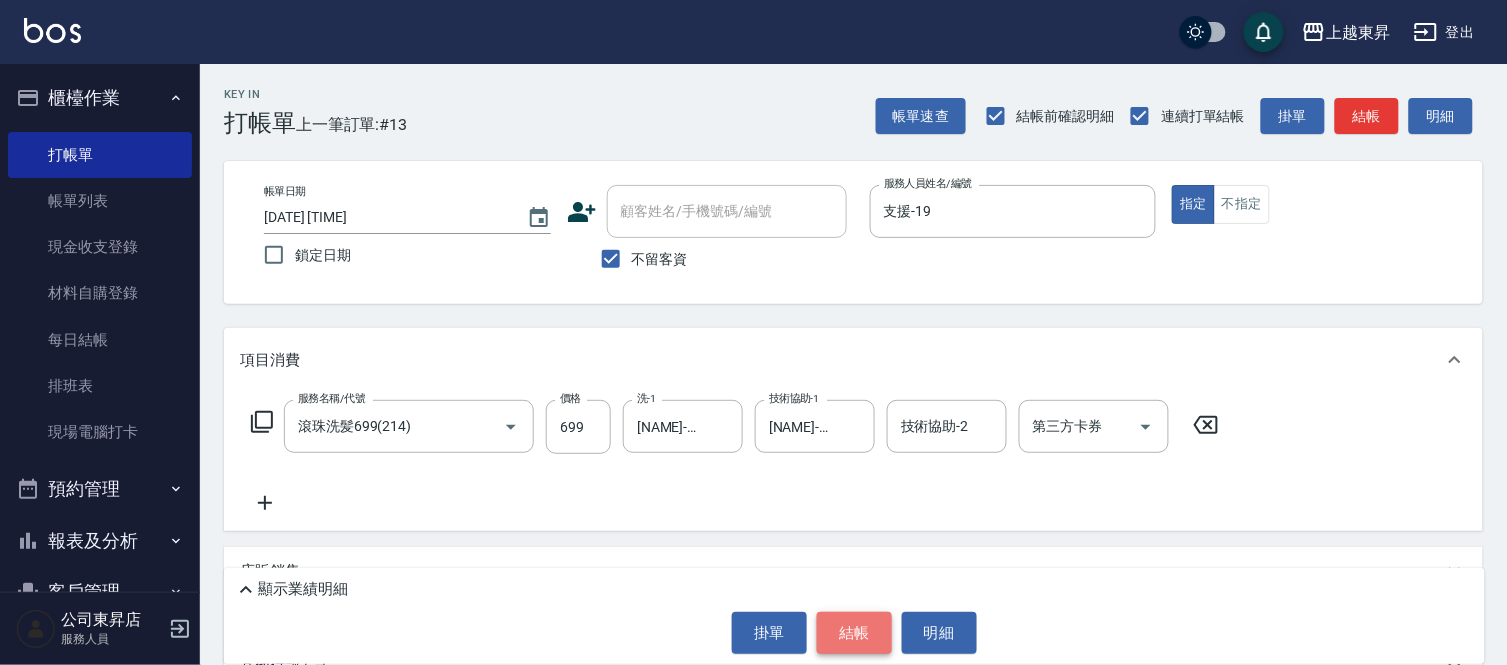 click on "結帳" at bounding box center (854, 633) 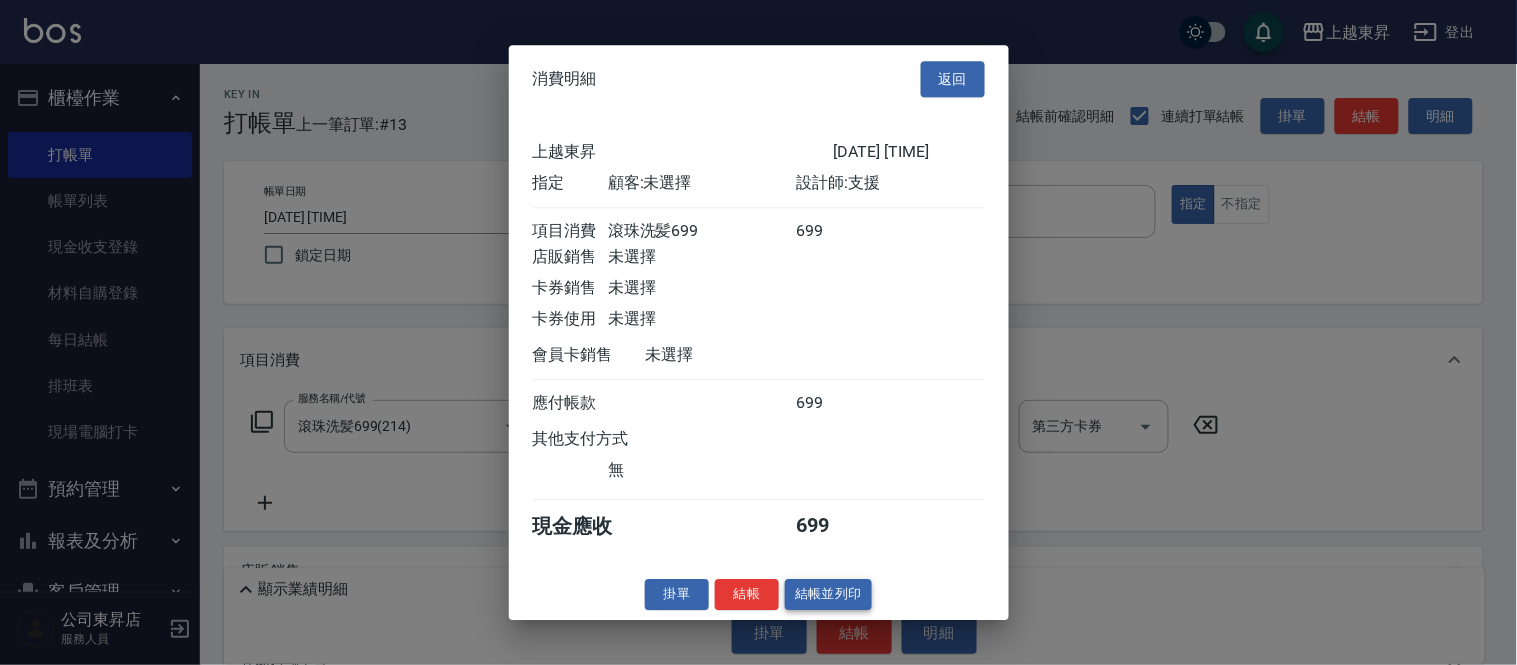 click on "結帳並列印" at bounding box center (828, 594) 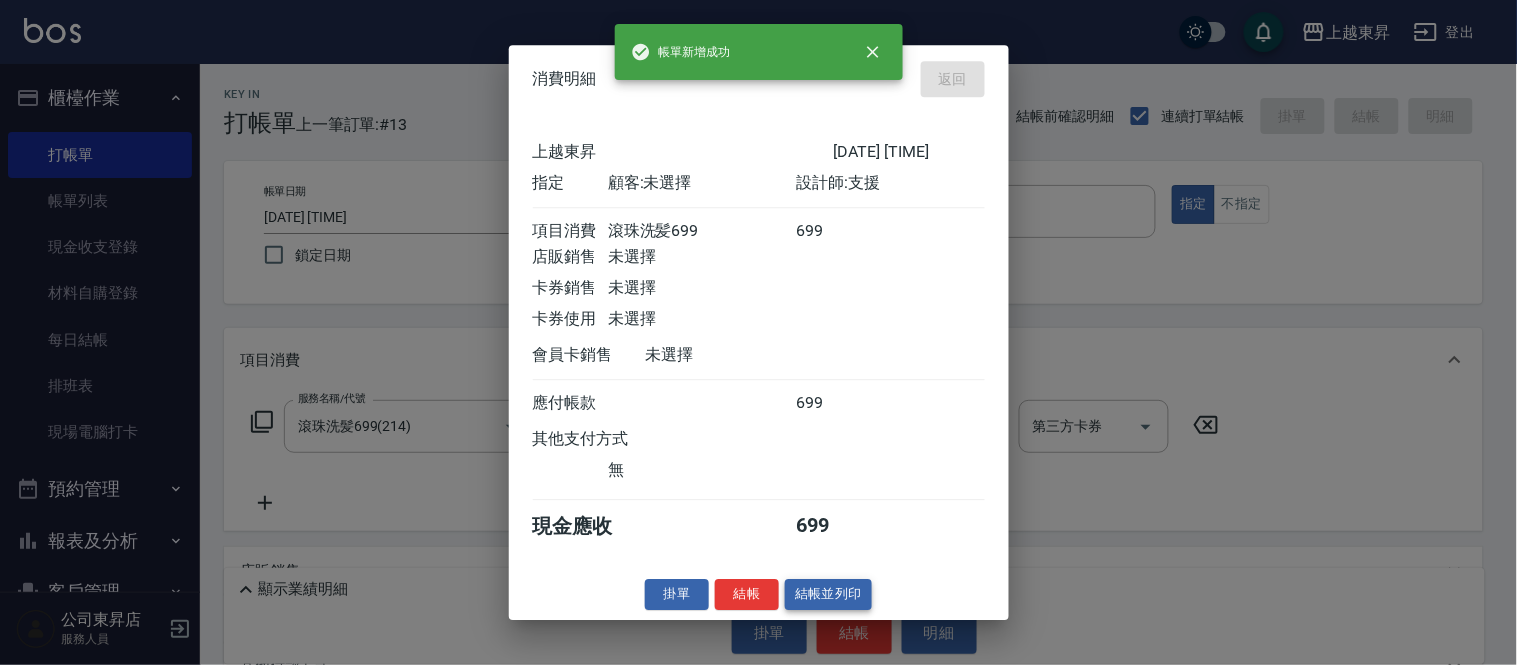 type on "[DATE] [TIME]" 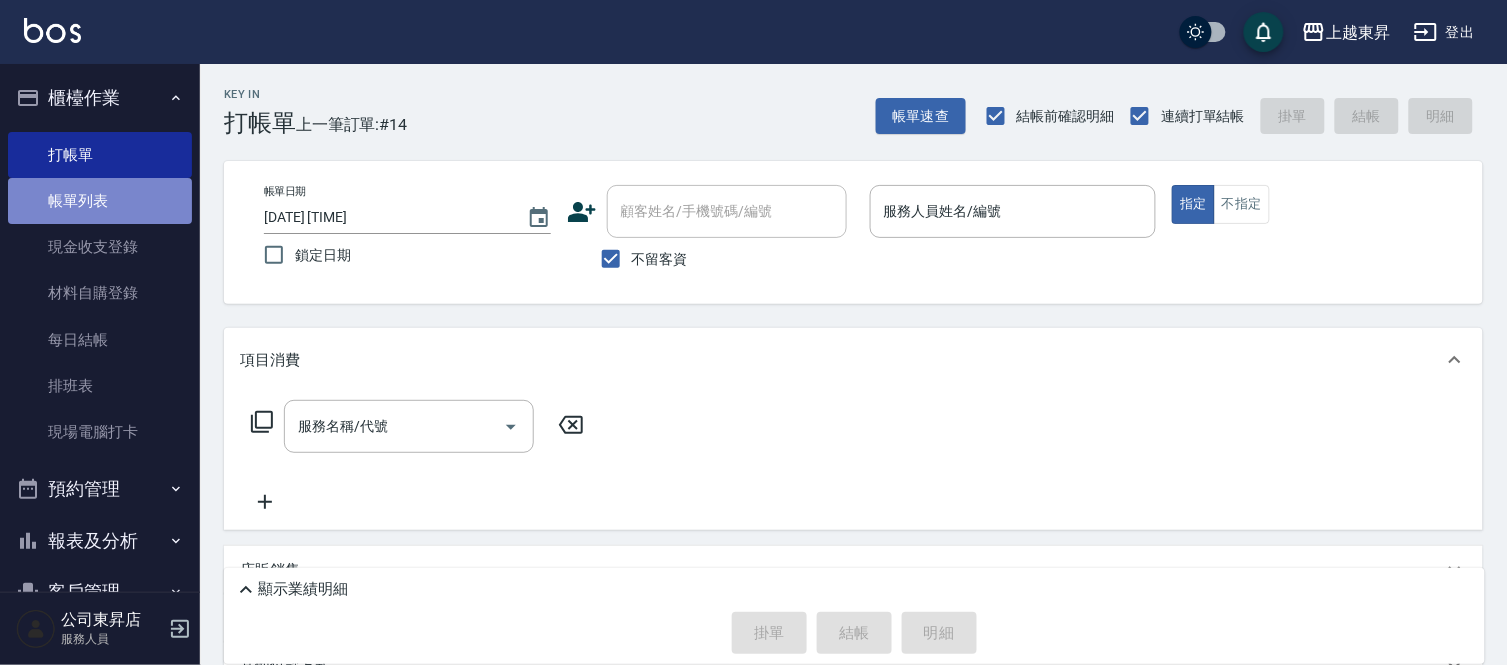 click on "帳單列表" at bounding box center [100, 201] 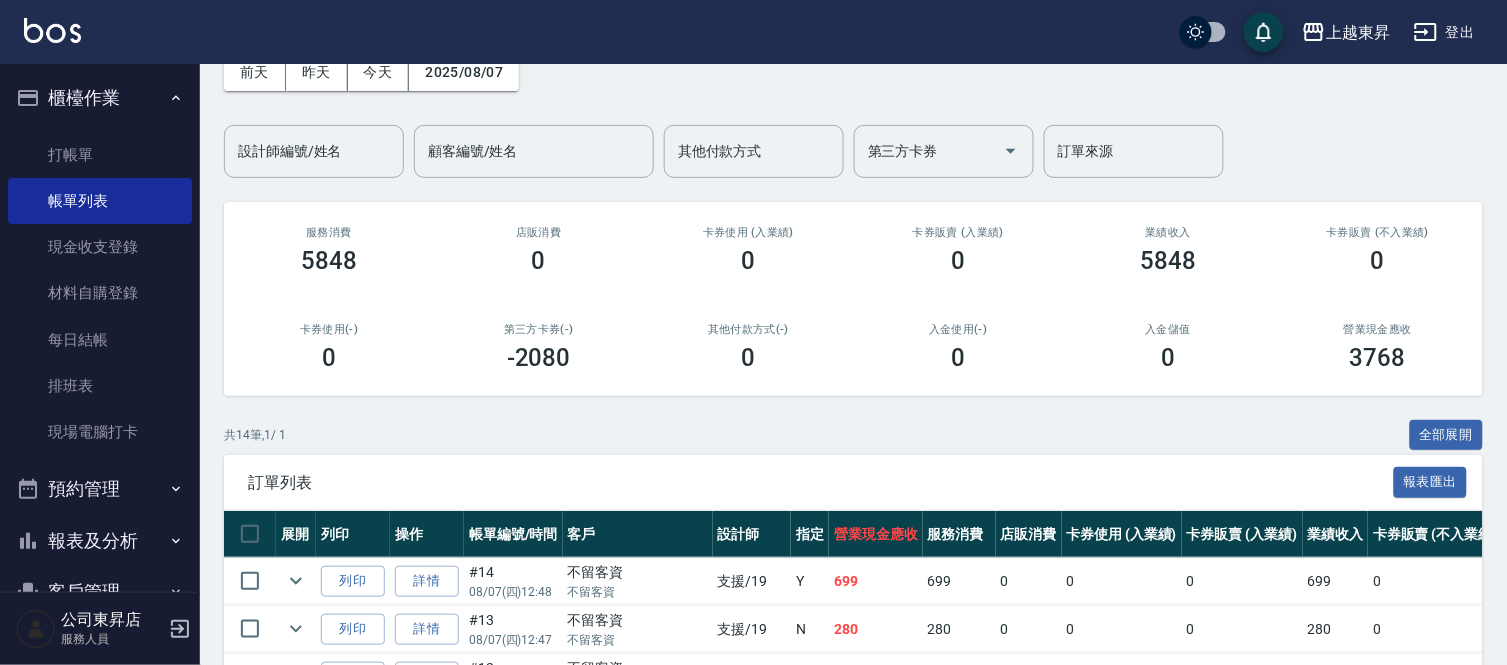 scroll, scrollTop: 102, scrollLeft: 0, axis: vertical 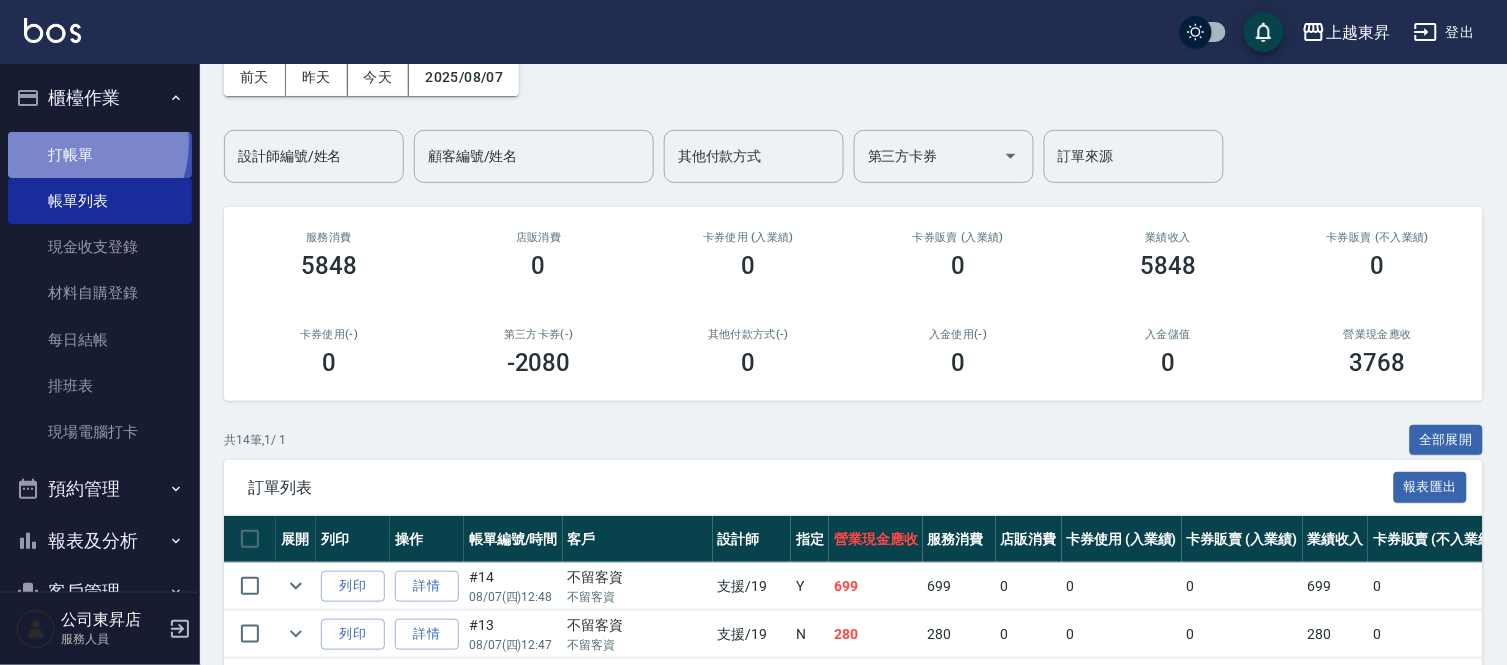 click on "打帳單" at bounding box center (100, 155) 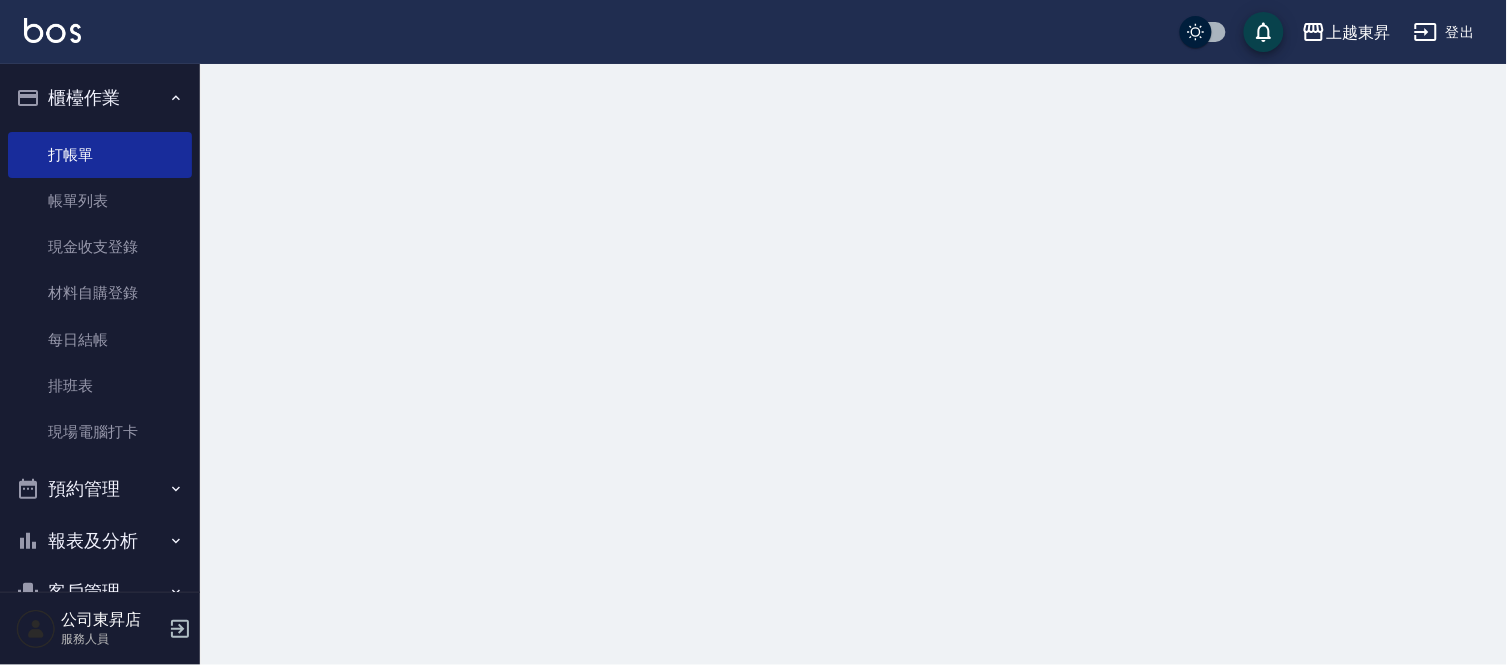 scroll, scrollTop: 0, scrollLeft: 0, axis: both 